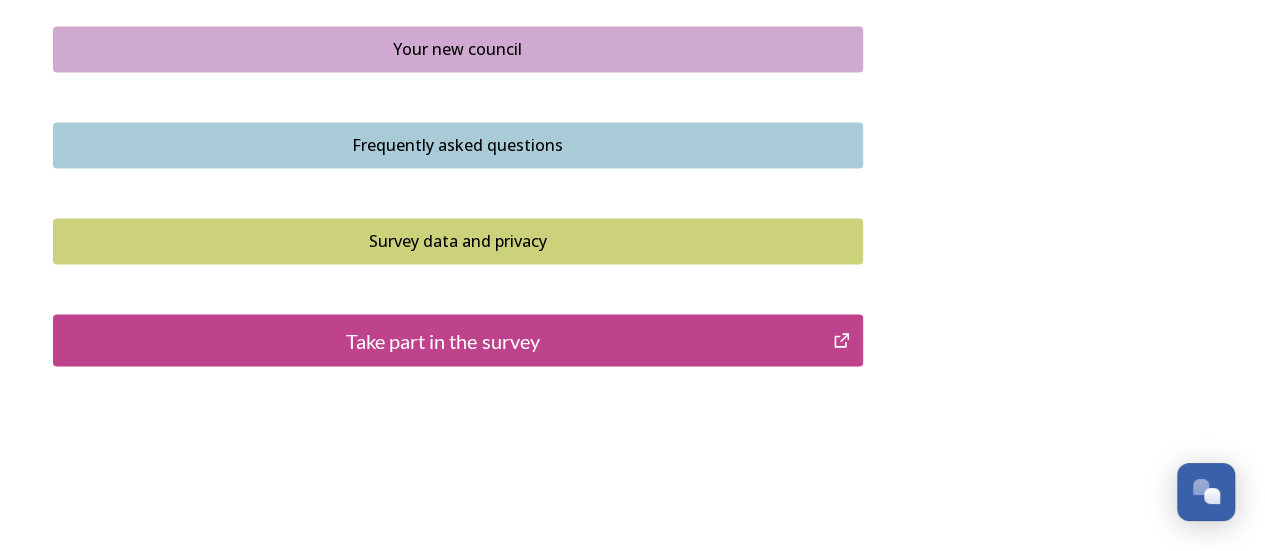 scroll, scrollTop: 1595, scrollLeft: 0, axis: vertical 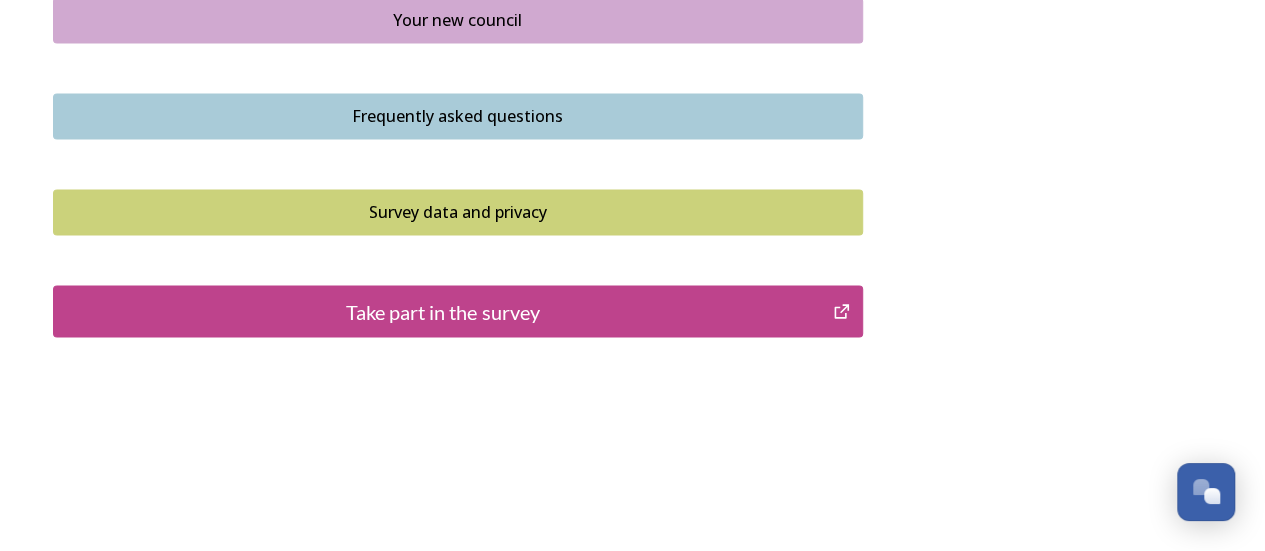 click on "Take part in the survey" at bounding box center [443, 311] 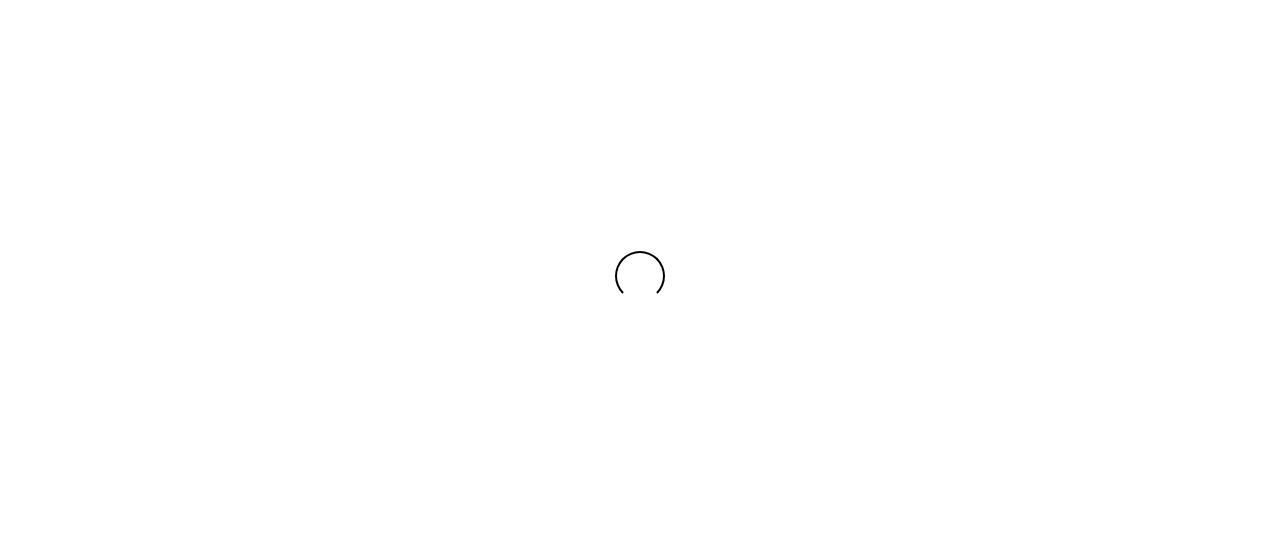 scroll, scrollTop: 0, scrollLeft: 0, axis: both 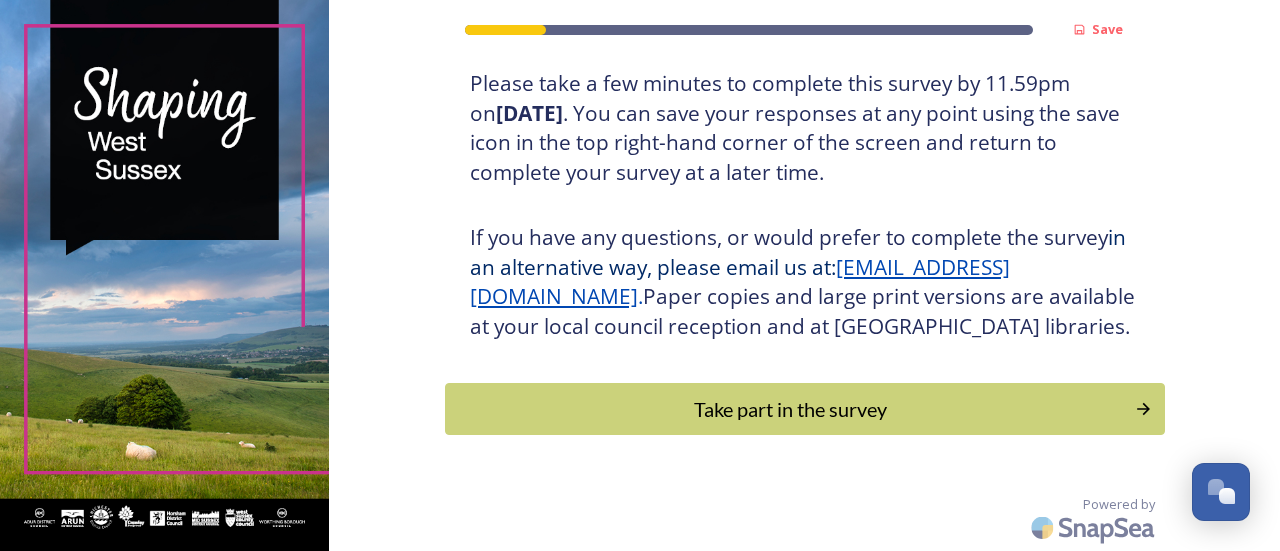 click on "Take part in the survey" at bounding box center (790, 409) 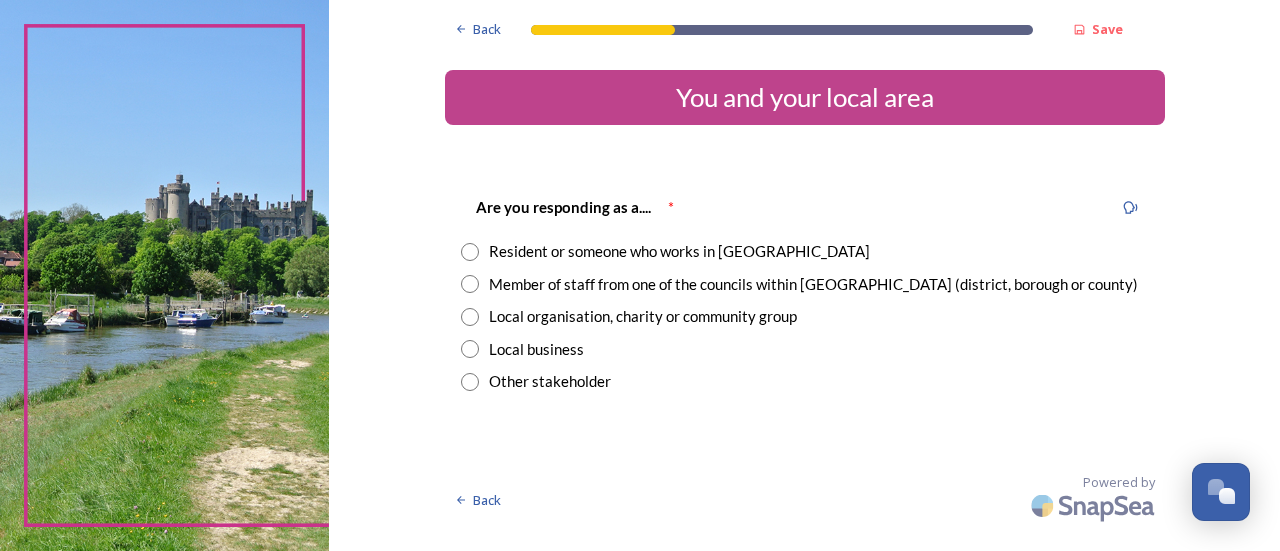 click at bounding box center [470, 252] 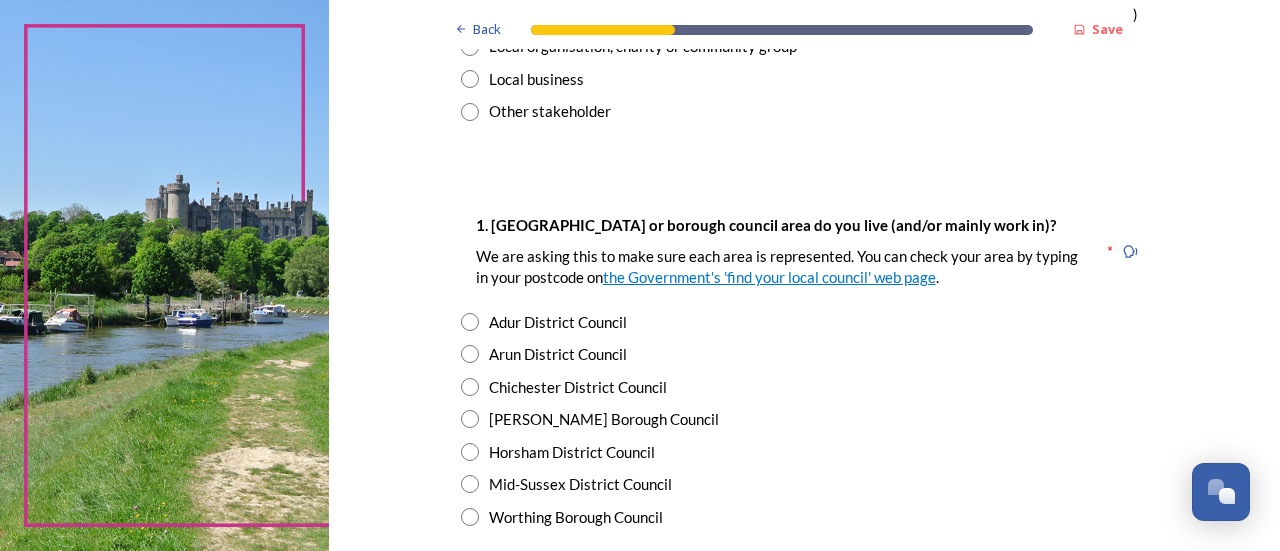 scroll, scrollTop: 300, scrollLeft: 0, axis: vertical 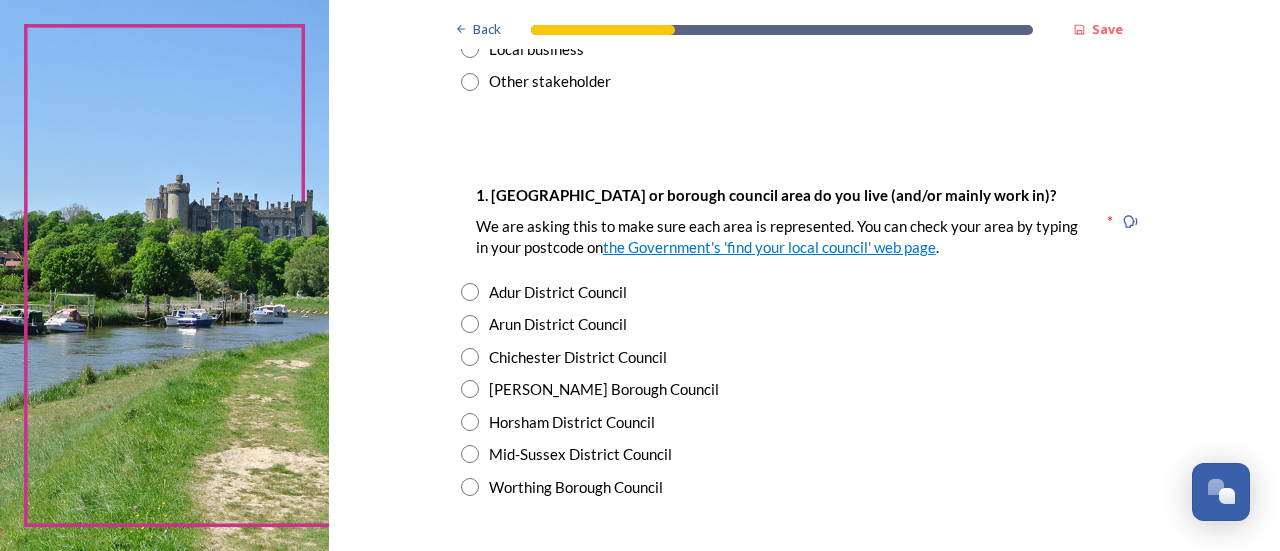 click at bounding box center [470, 357] 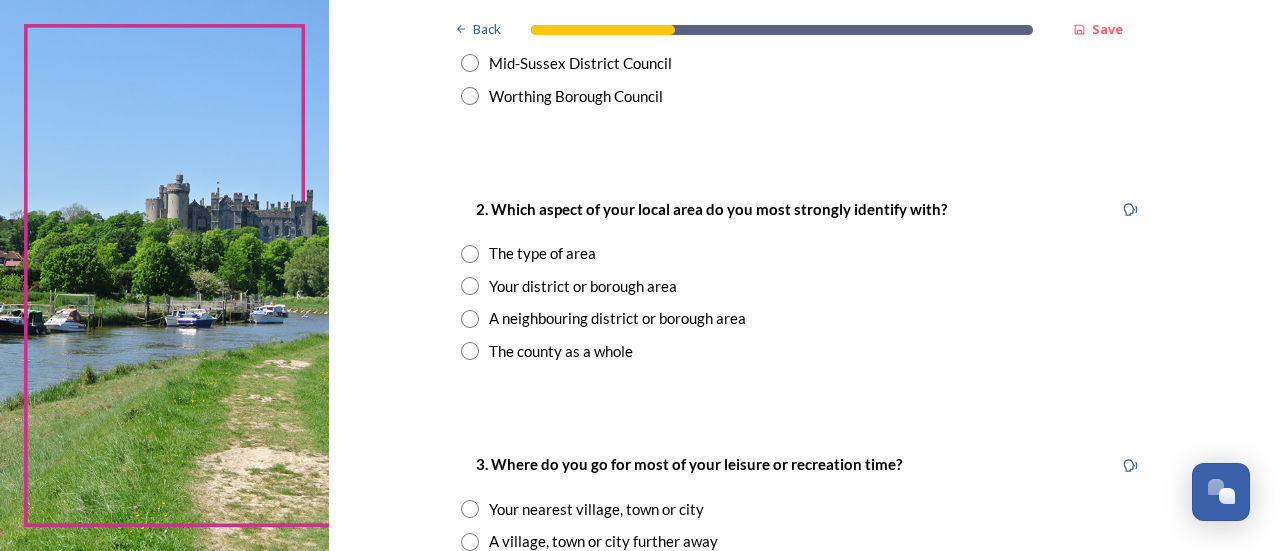 scroll, scrollTop: 800, scrollLeft: 0, axis: vertical 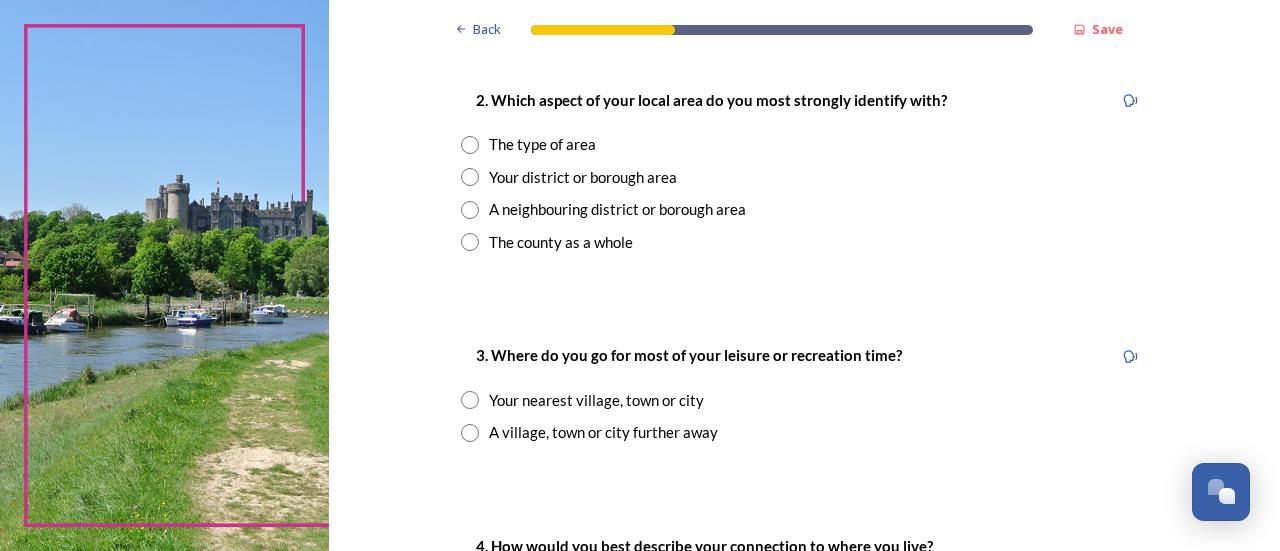 click at bounding box center [470, 177] 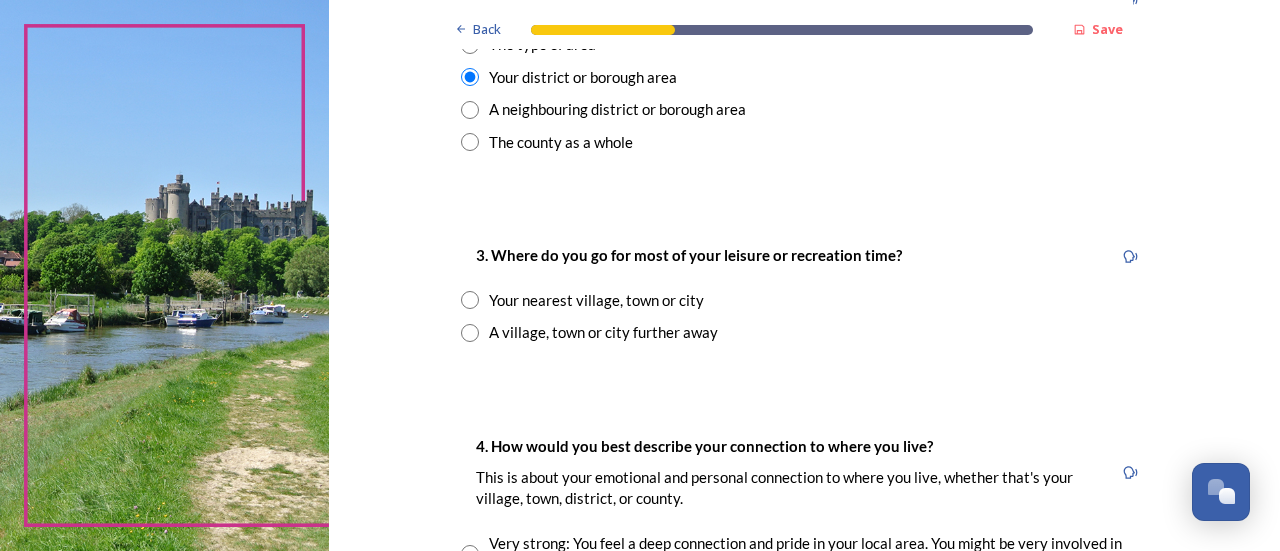 scroll, scrollTop: 1000, scrollLeft: 0, axis: vertical 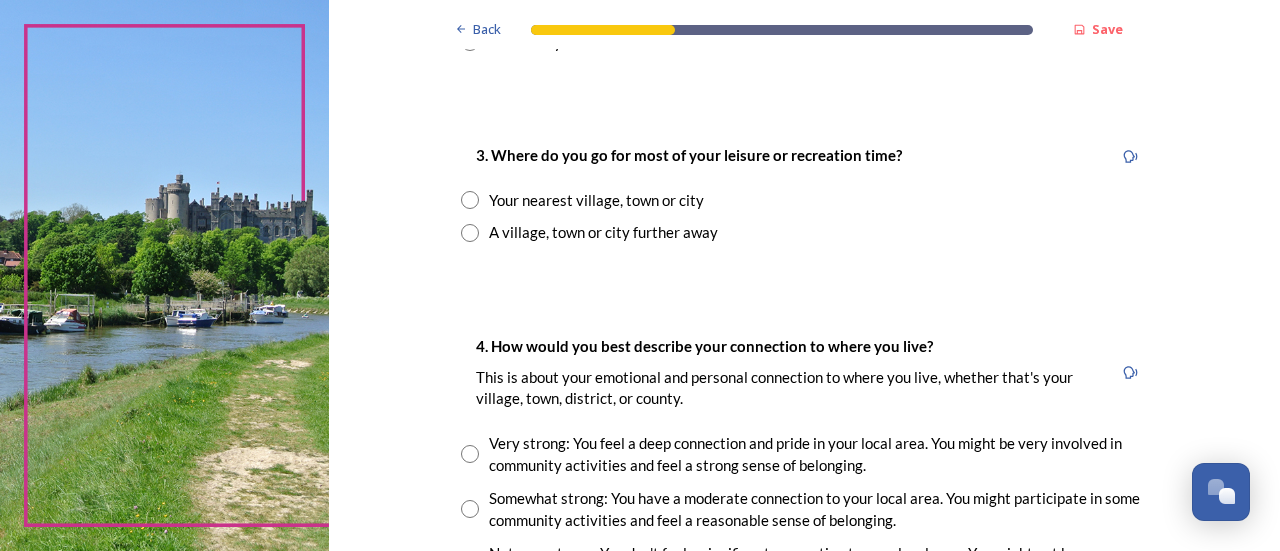 click at bounding box center [470, 200] 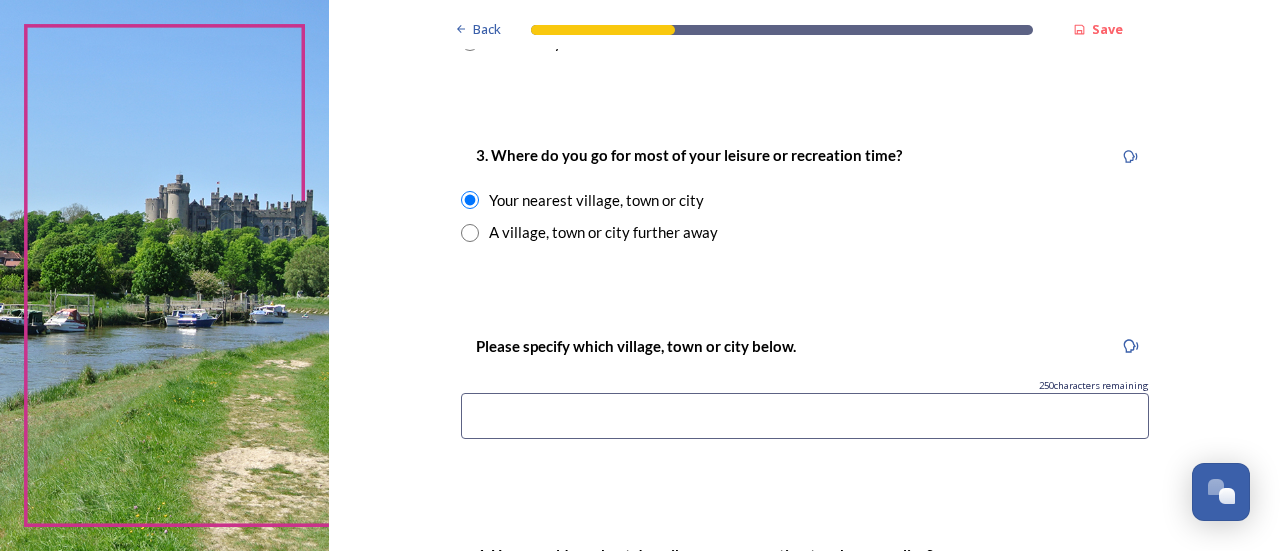 scroll, scrollTop: 1200, scrollLeft: 0, axis: vertical 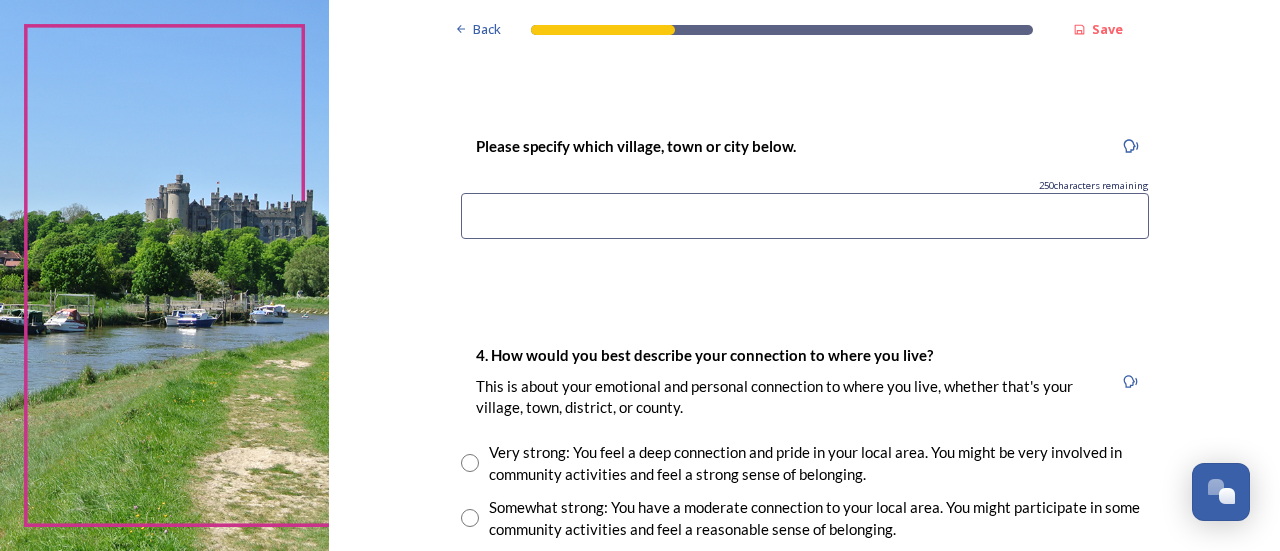 click at bounding box center (805, 216) 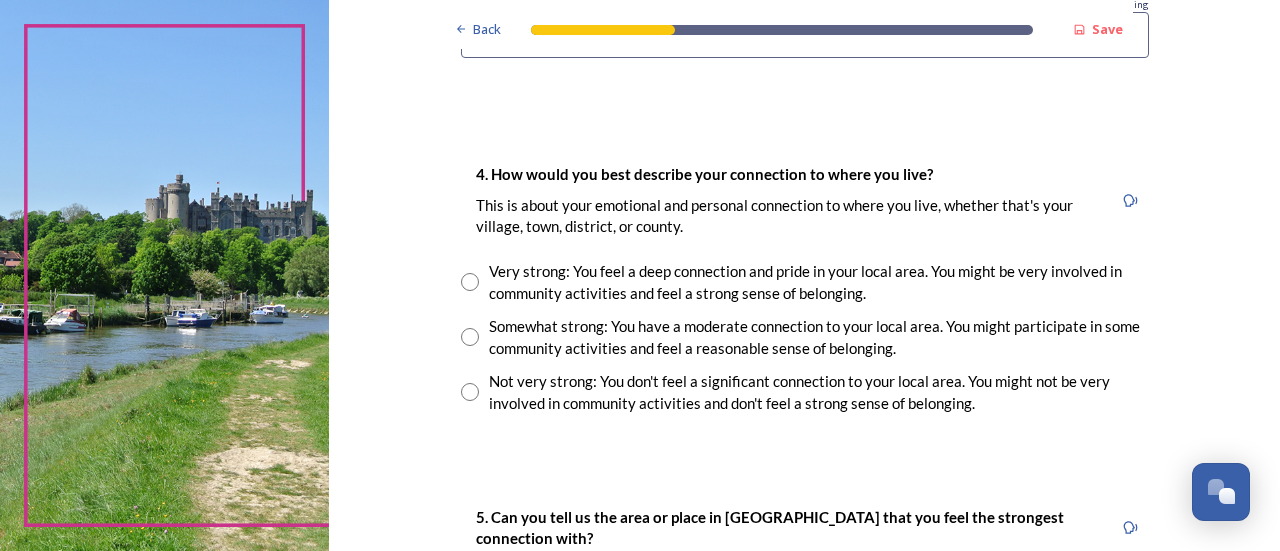 scroll, scrollTop: 1400, scrollLeft: 0, axis: vertical 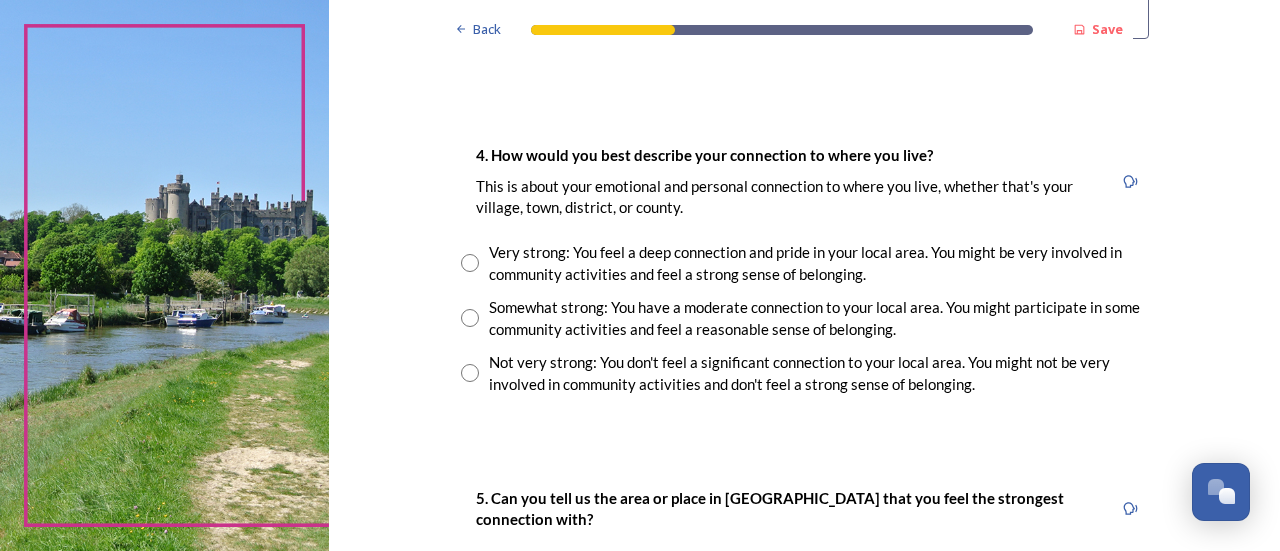 type on "Chichester Midurst" 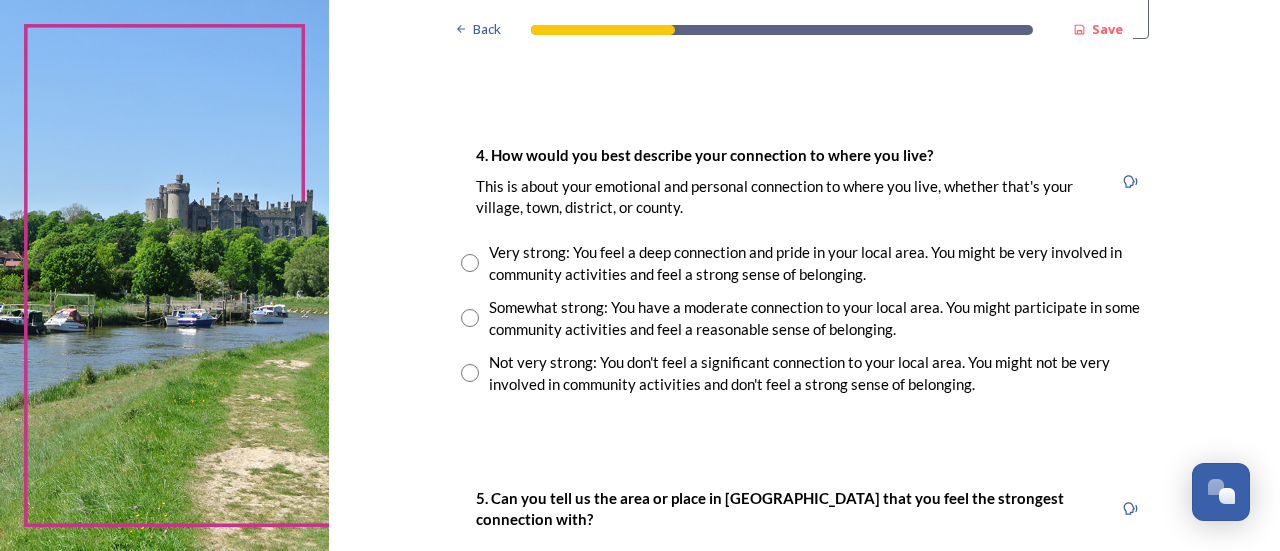 radio on "true" 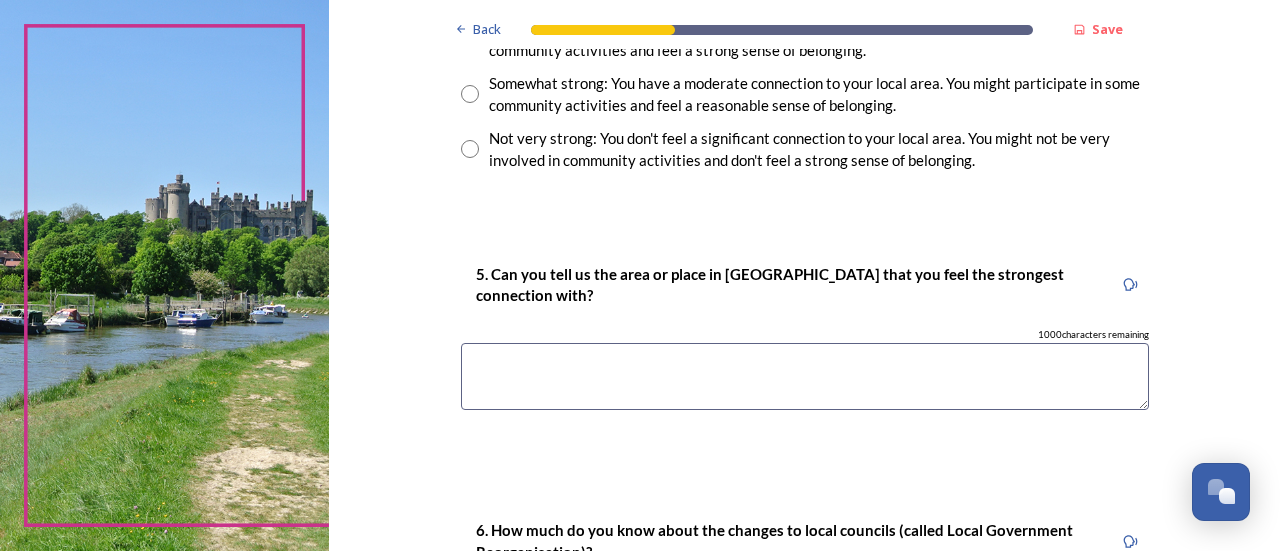 scroll, scrollTop: 1700, scrollLeft: 0, axis: vertical 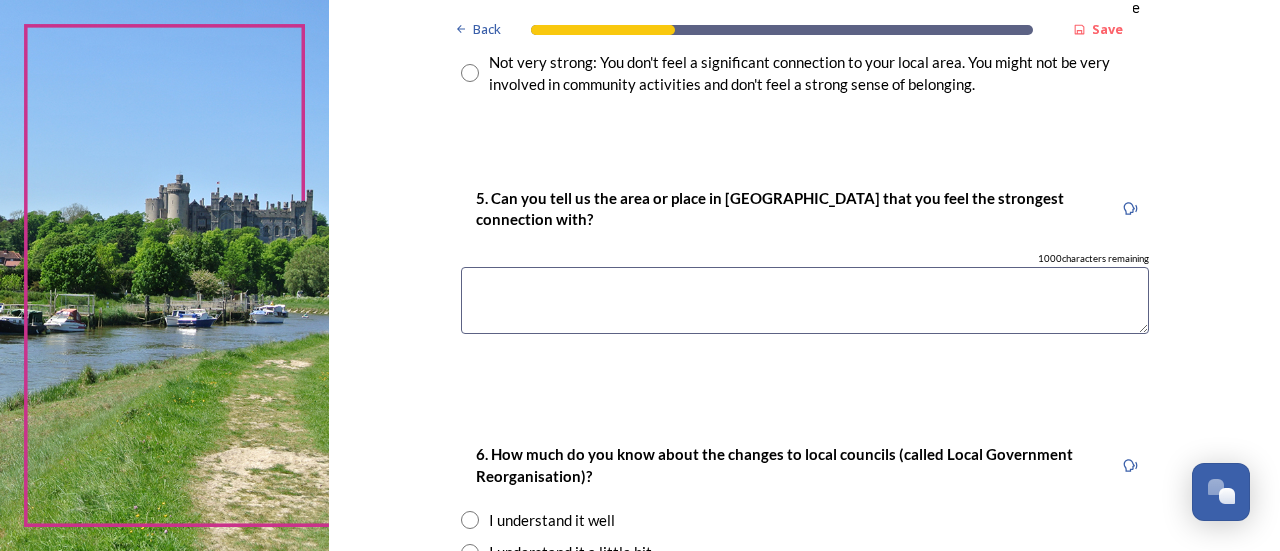 click at bounding box center (805, 300) 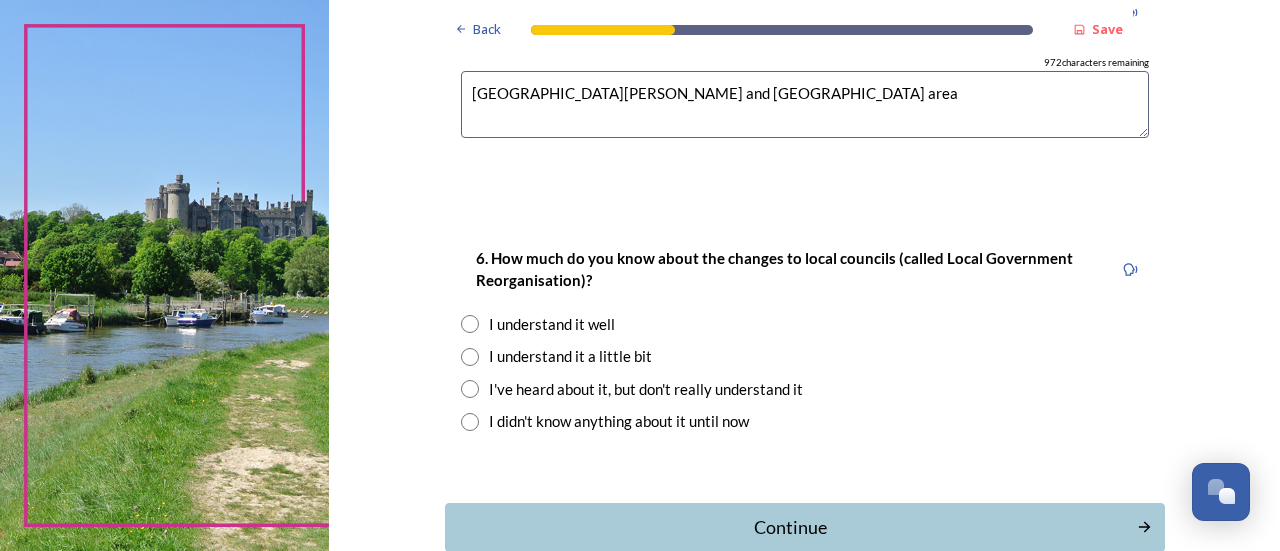 scroll, scrollTop: 1900, scrollLeft: 0, axis: vertical 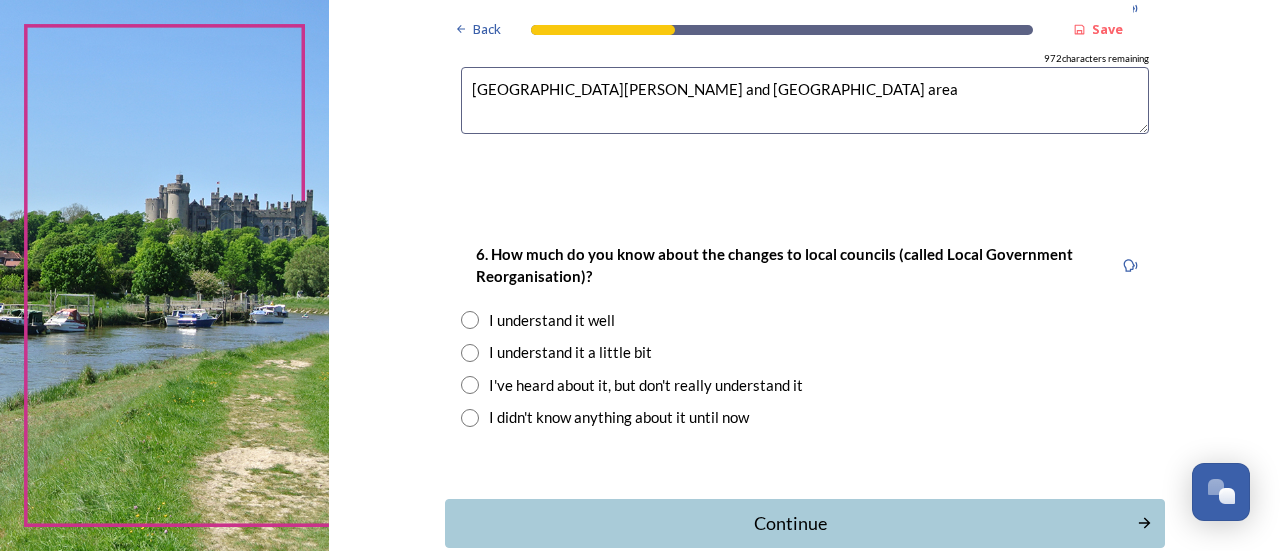 type on "East Dean and surouding area" 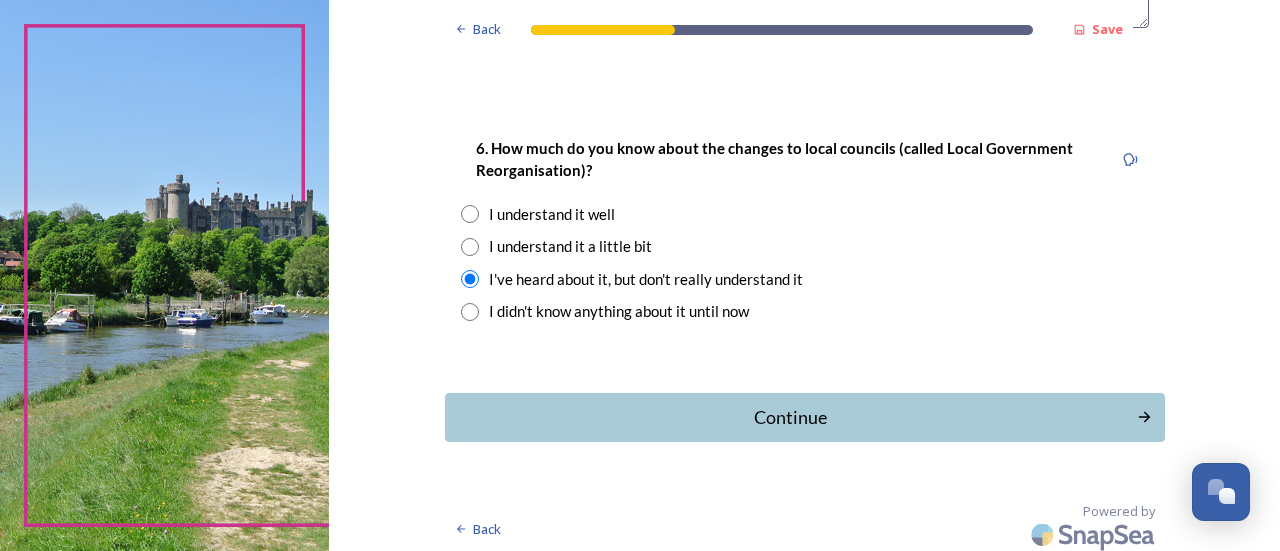 scroll, scrollTop: 2010, scrollLeft: 0, axis: vertical 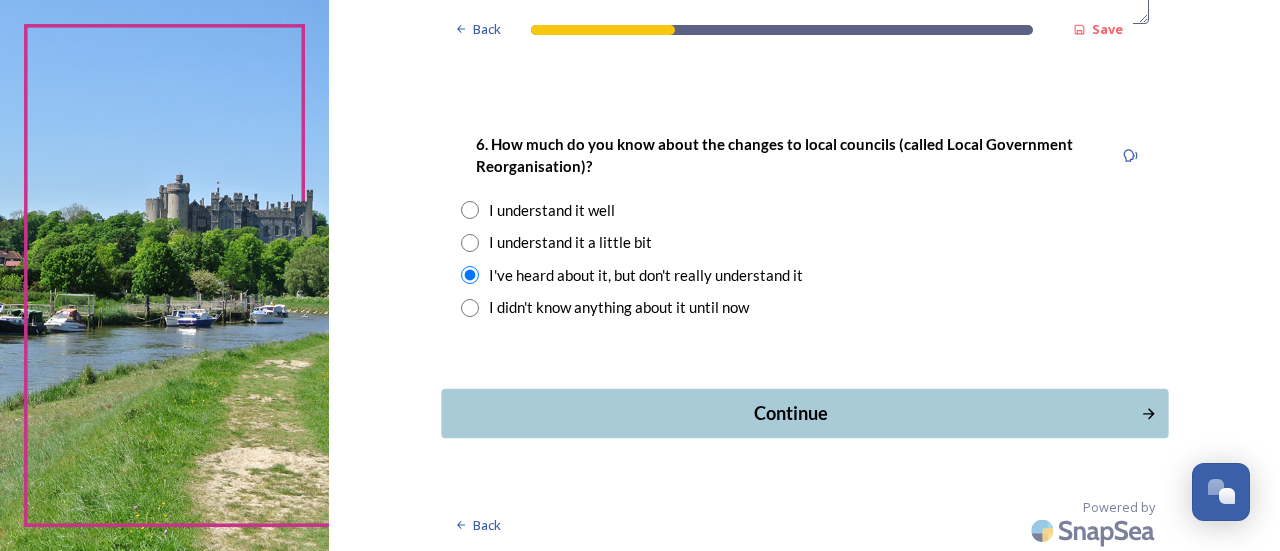 click on "Continue" at bounding box center [804, 413] 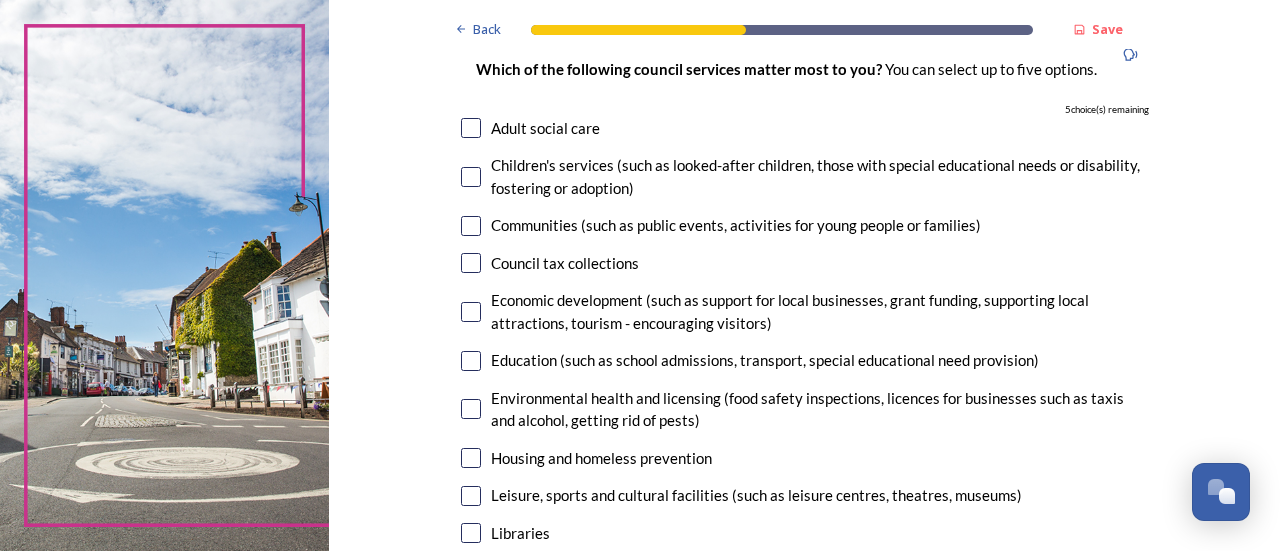scroll, scrollTop: 200, scrollLeft: 0, axis: vertical 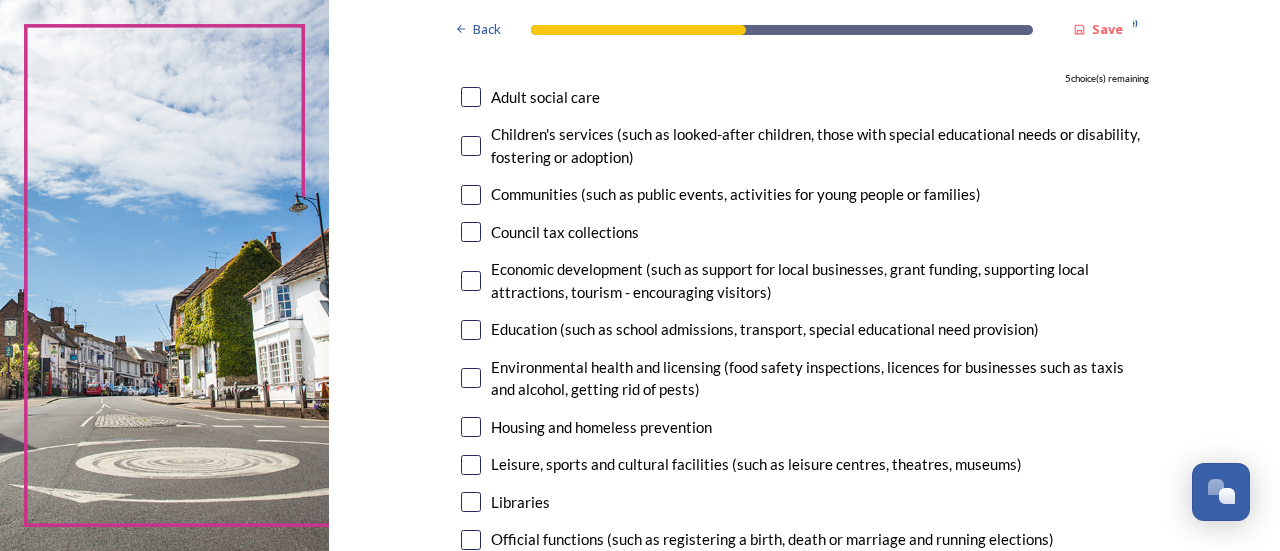 click at bounding box center [471, 232] 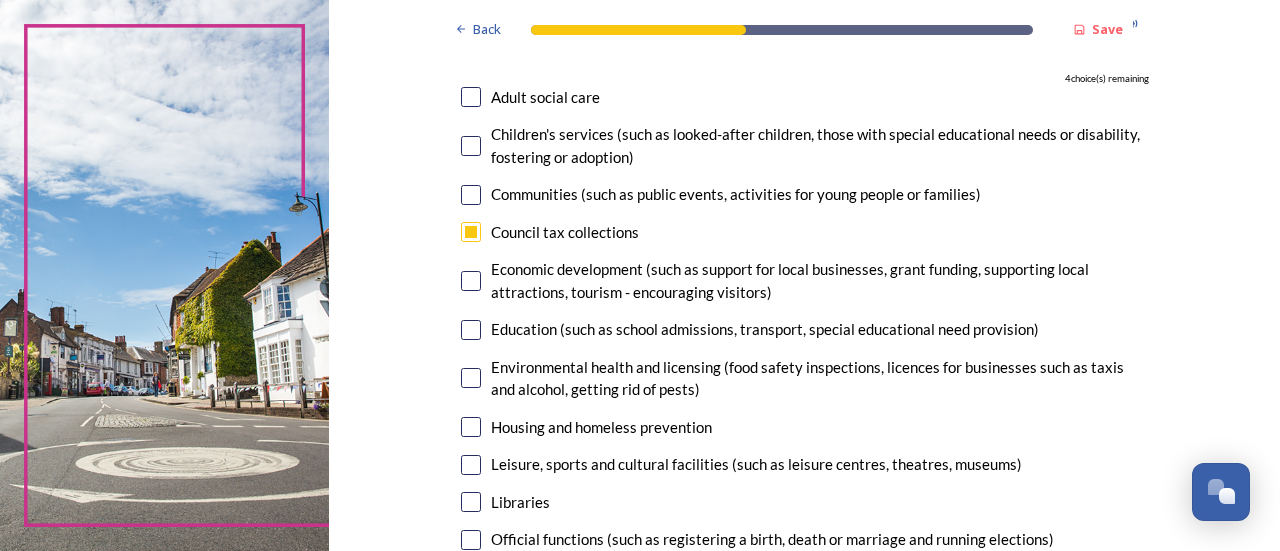 click at bounding box center [471, 195] 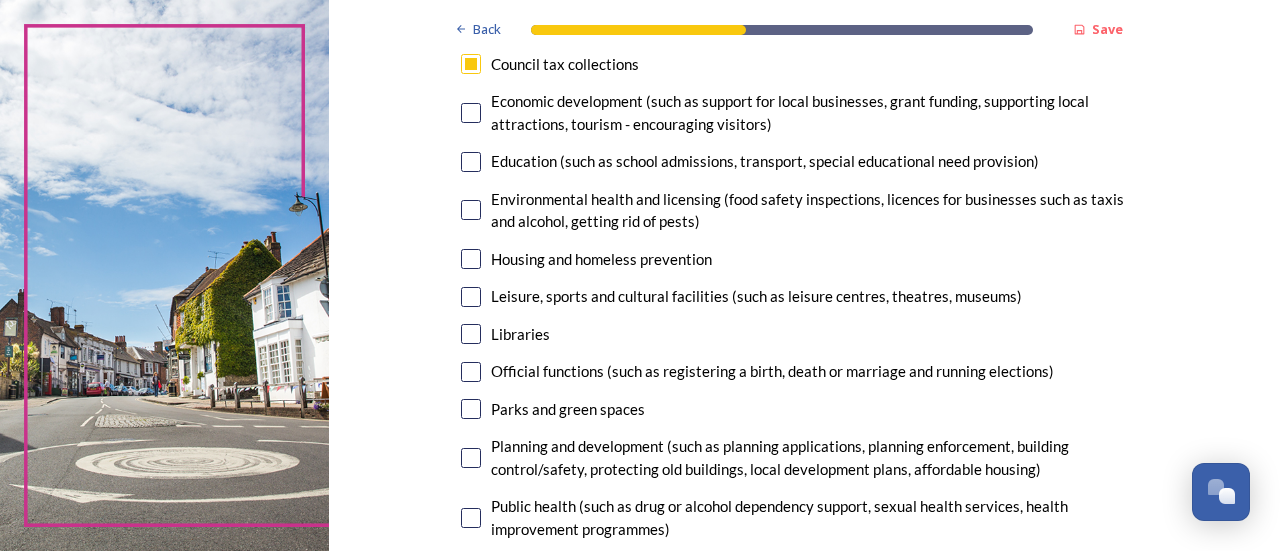 scroll, scrollTop: 400, scrollLeft: 0, axis: vertical 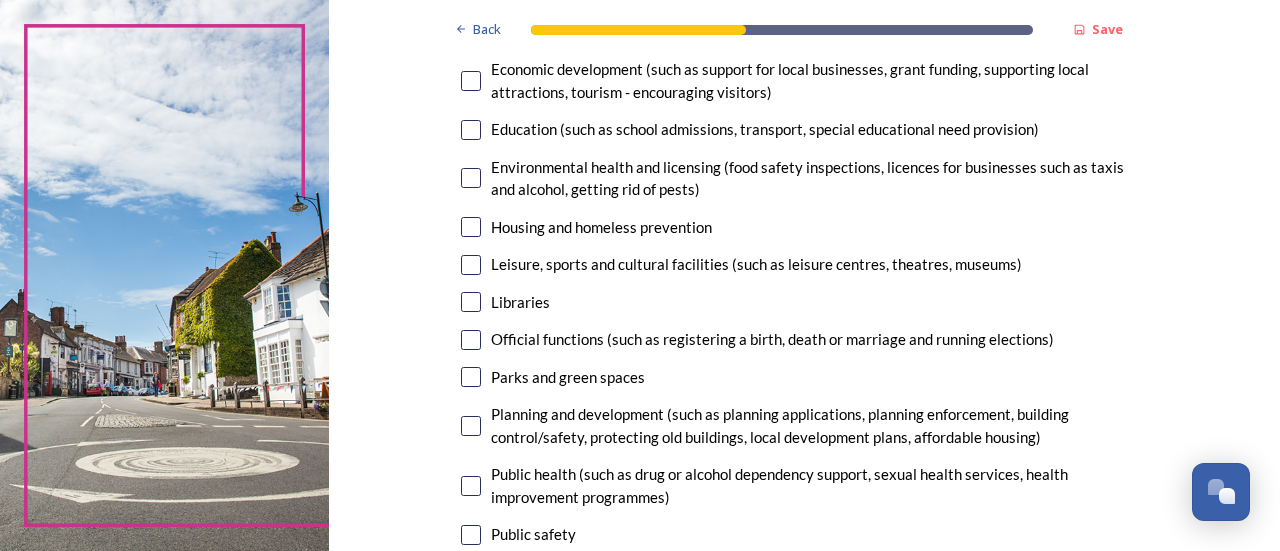 click at bounding box center [471, 178] 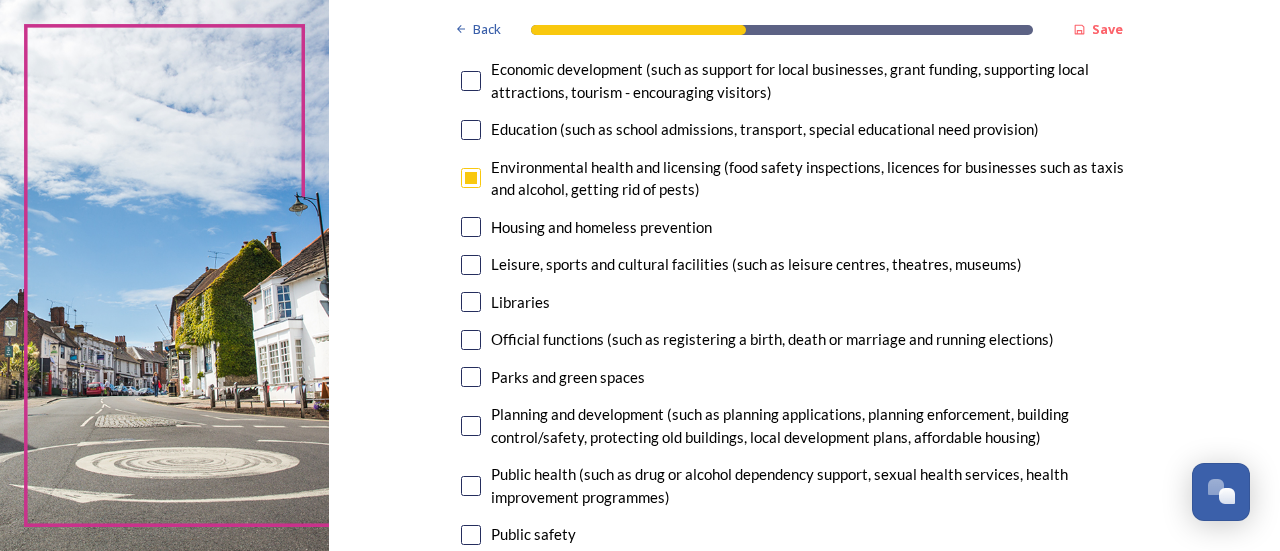 click at bounding box center (471, 302) 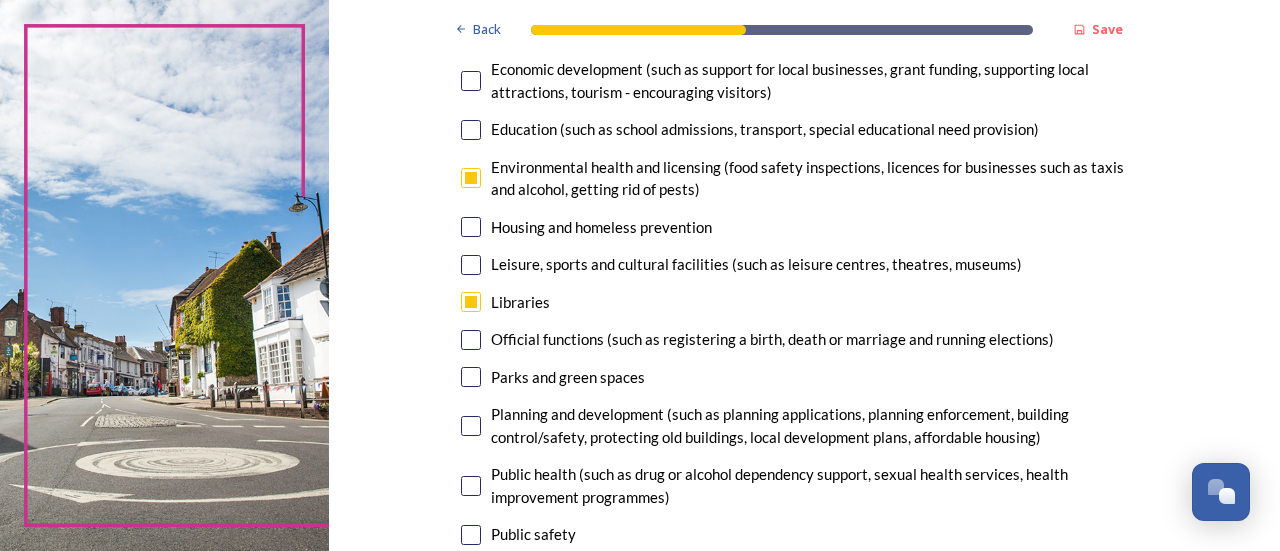 scroll, scrollTop: 600, scrollLeft: 0, axis: vertical 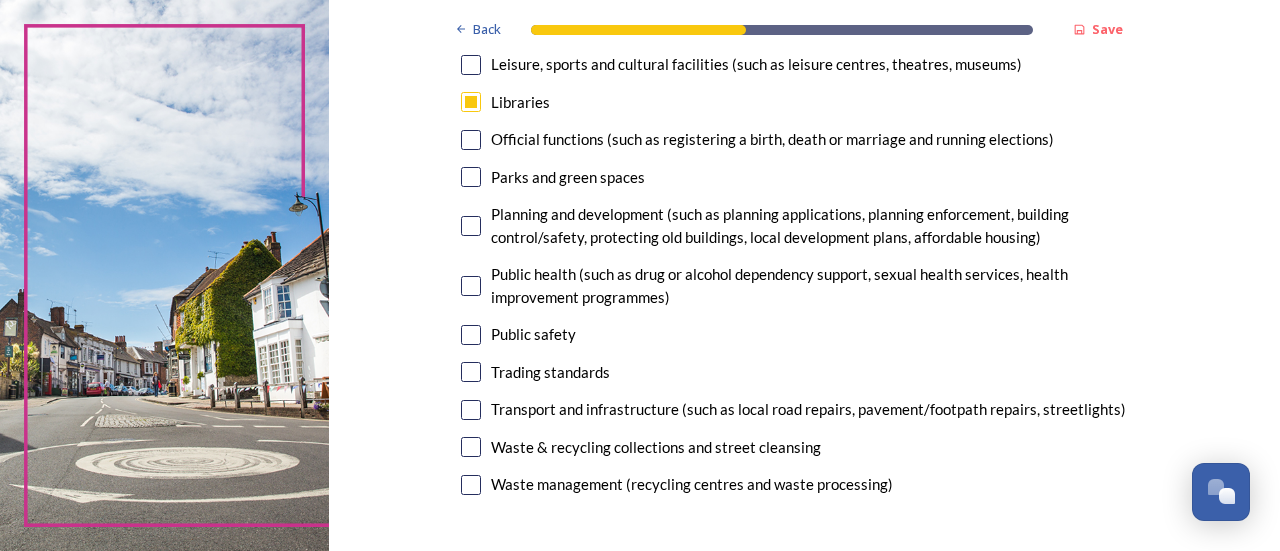 click at bounding box center (471, 177) 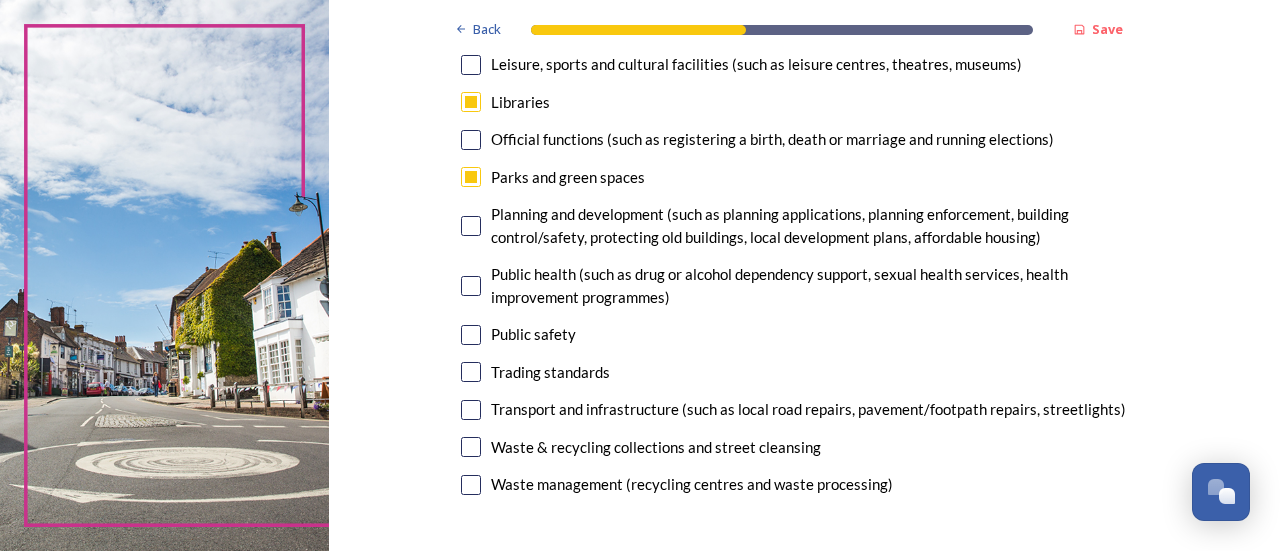click at bounding box center (471, 226) 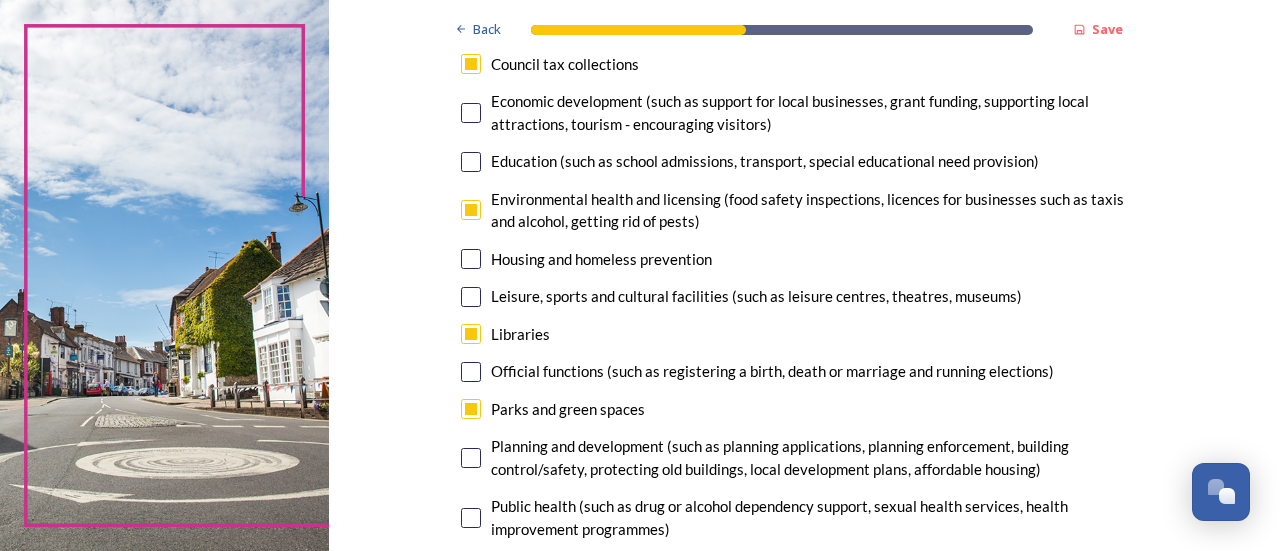 scroll, scrollTop: 400, scrollLeft: 0, axis: vertical 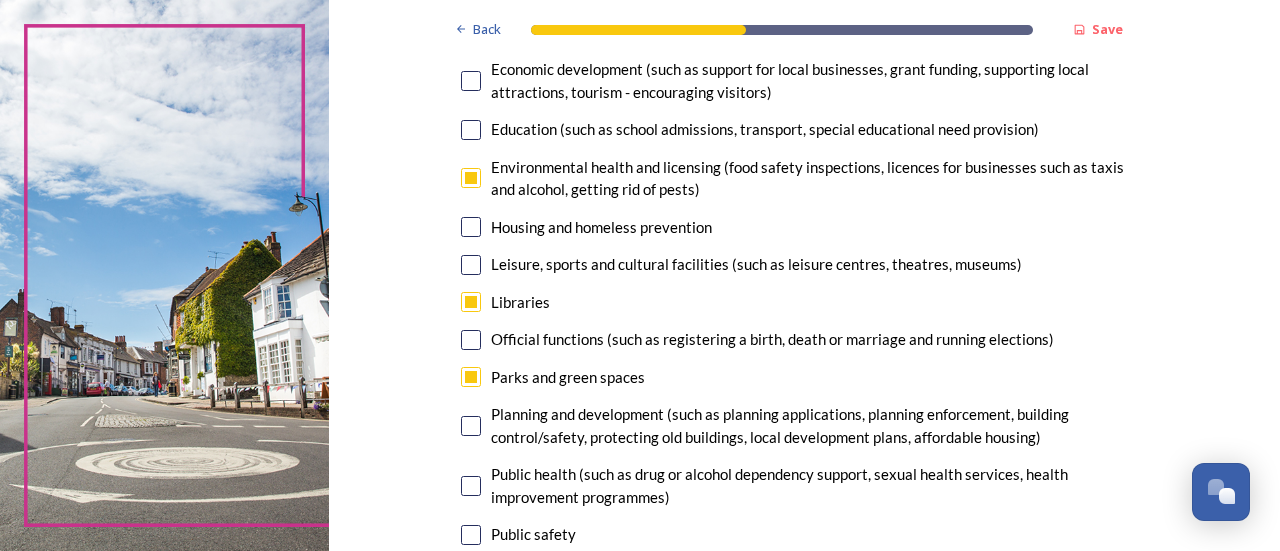 click at bounding box center (471, 302) 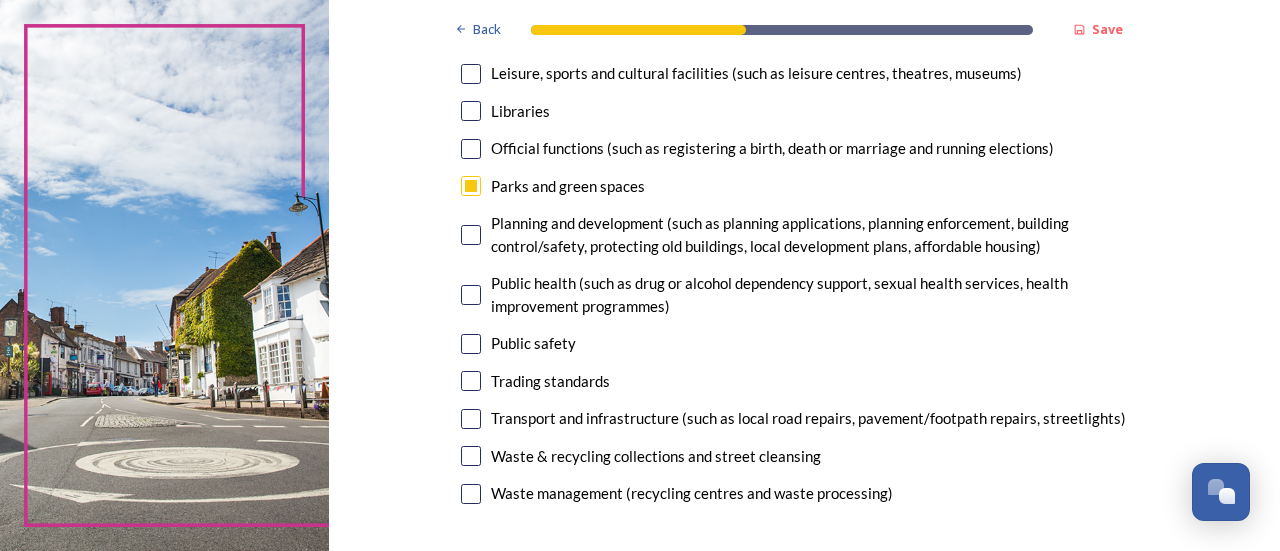 scroll, scrollTop: 600, scrollLeft: 0, axis: vertical 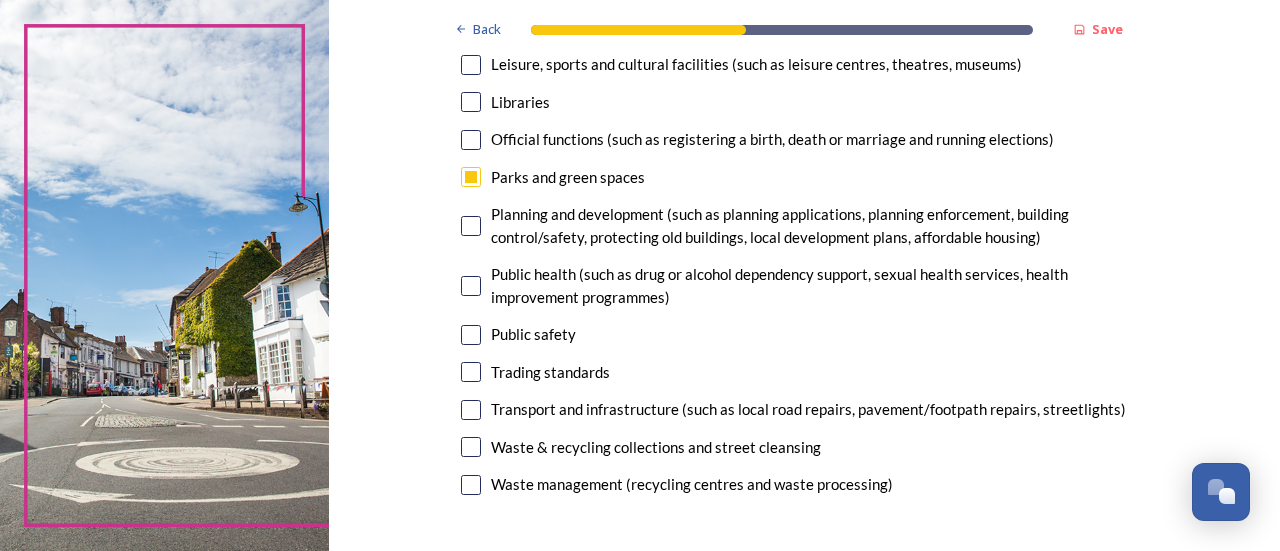click at bounding box center [471, 177] 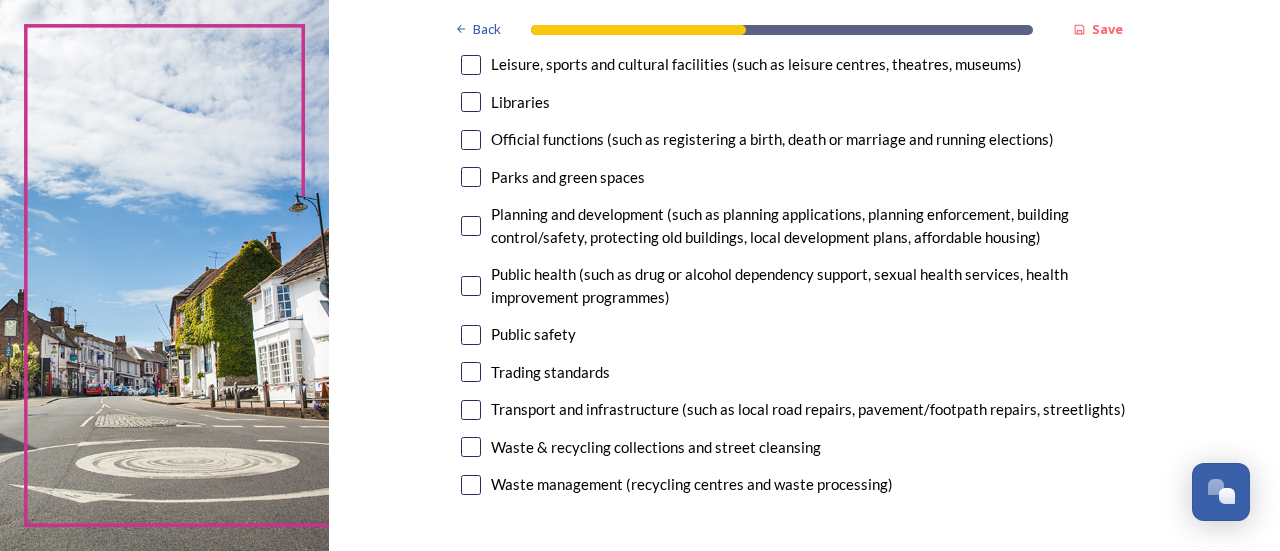 click at bounding box center [471, 447] 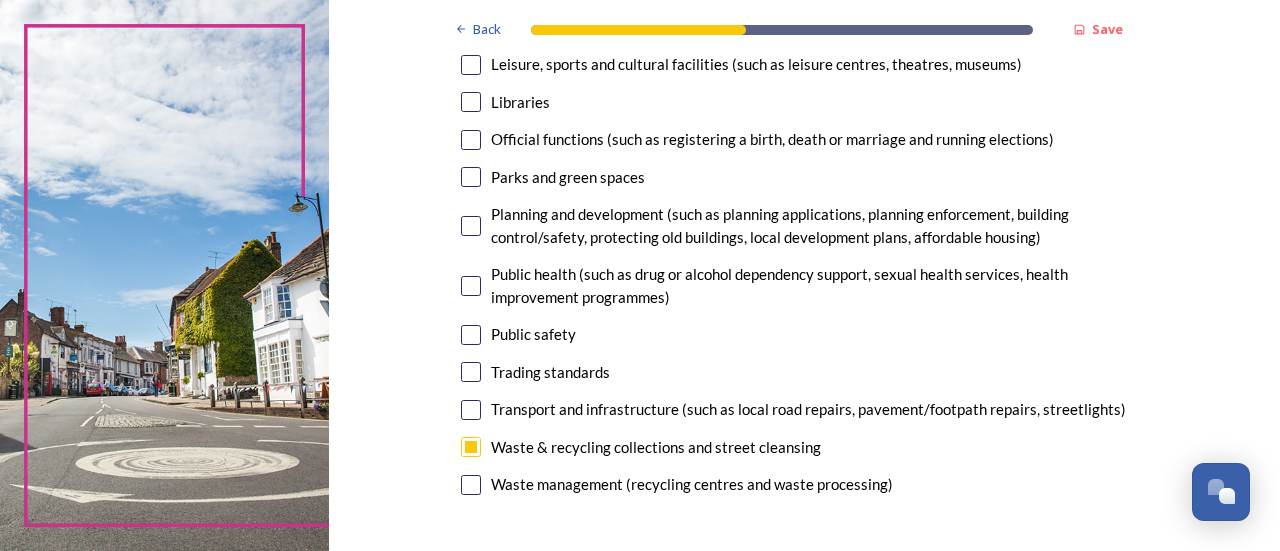 click at bounding box center [471, 226] 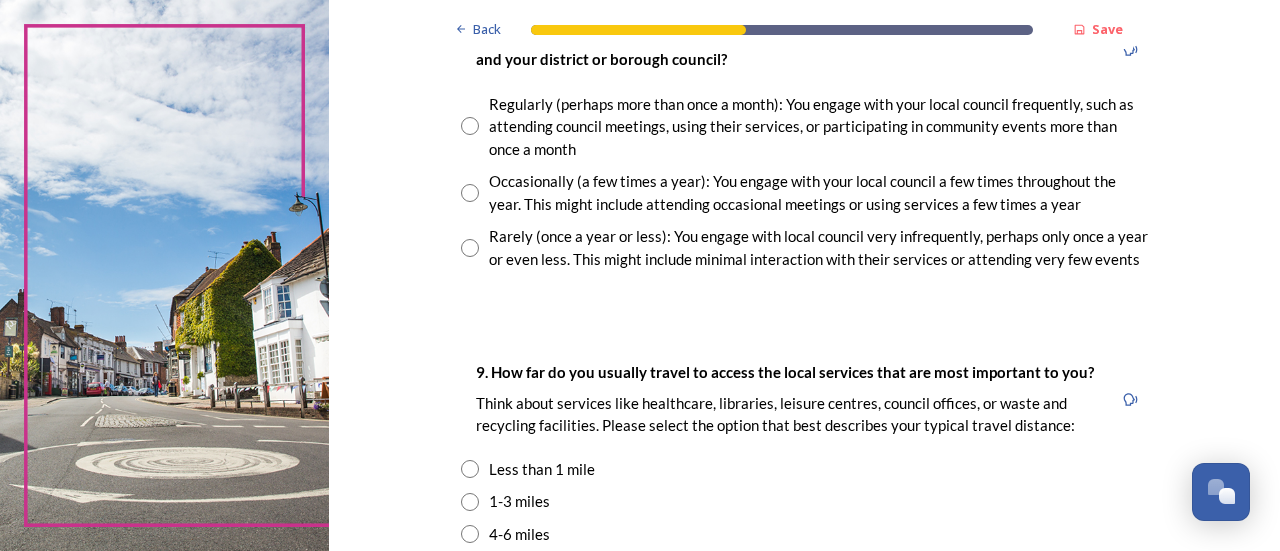 scroll, scrollTop: 1100, scrollLeft: 0, axis: vertical 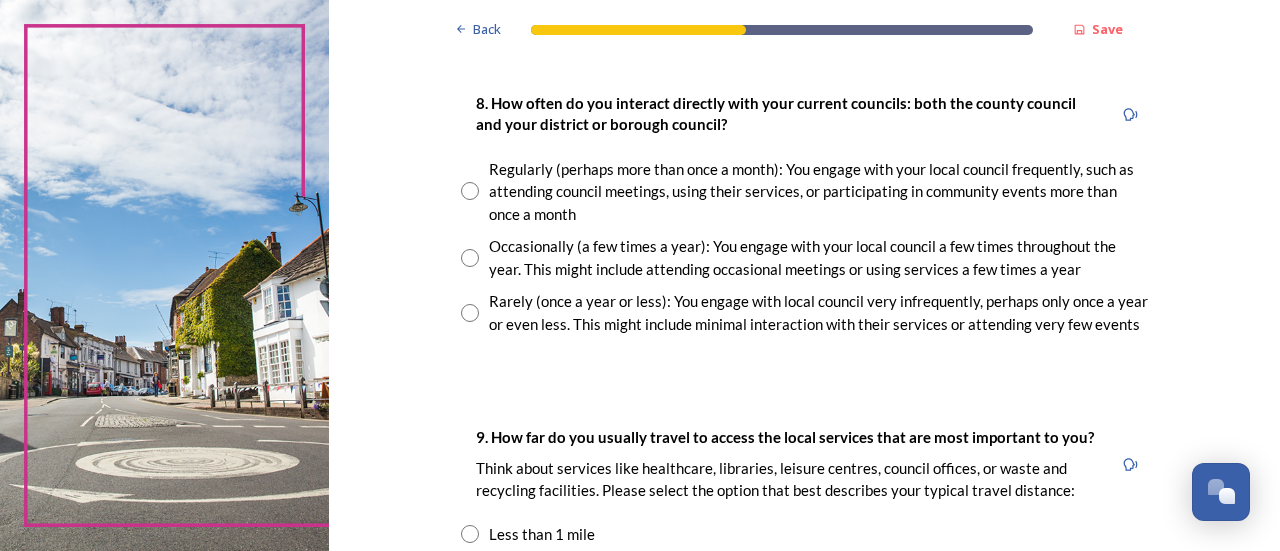 click at bounding box center [470, 258] 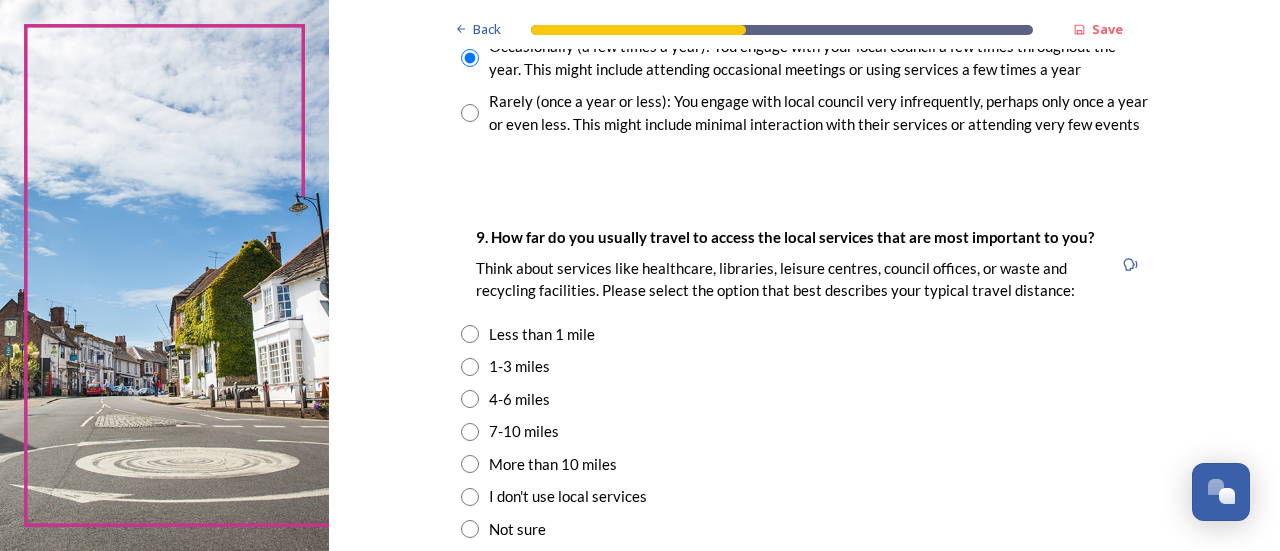 scroll, scrollTop: 1400, scrollLeft: 0, axis: vertical 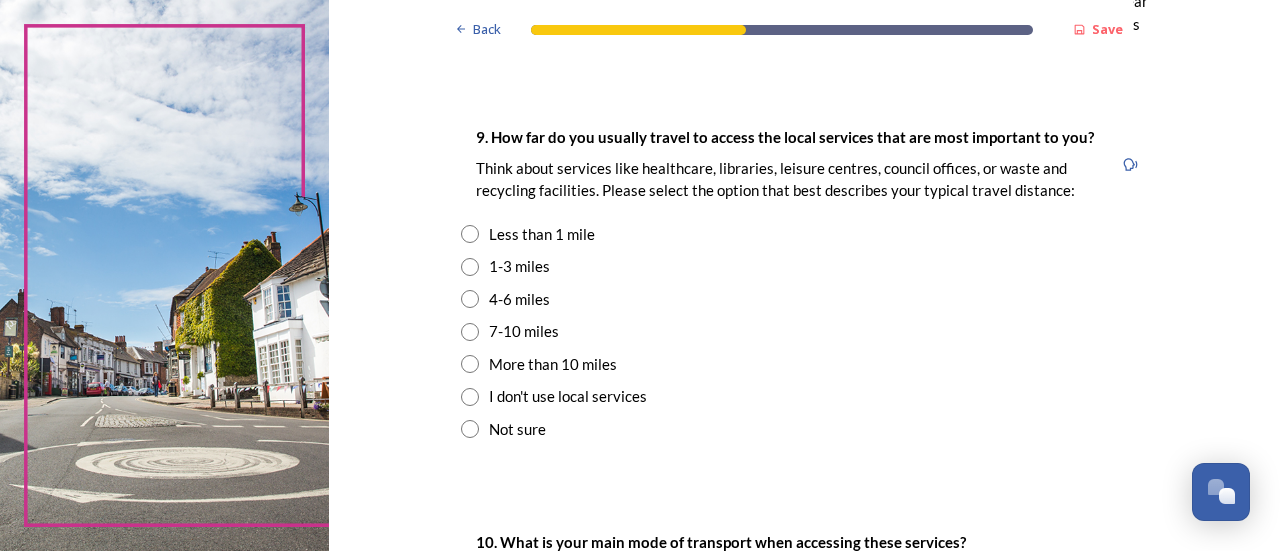 click at bounding box center [470, 332] 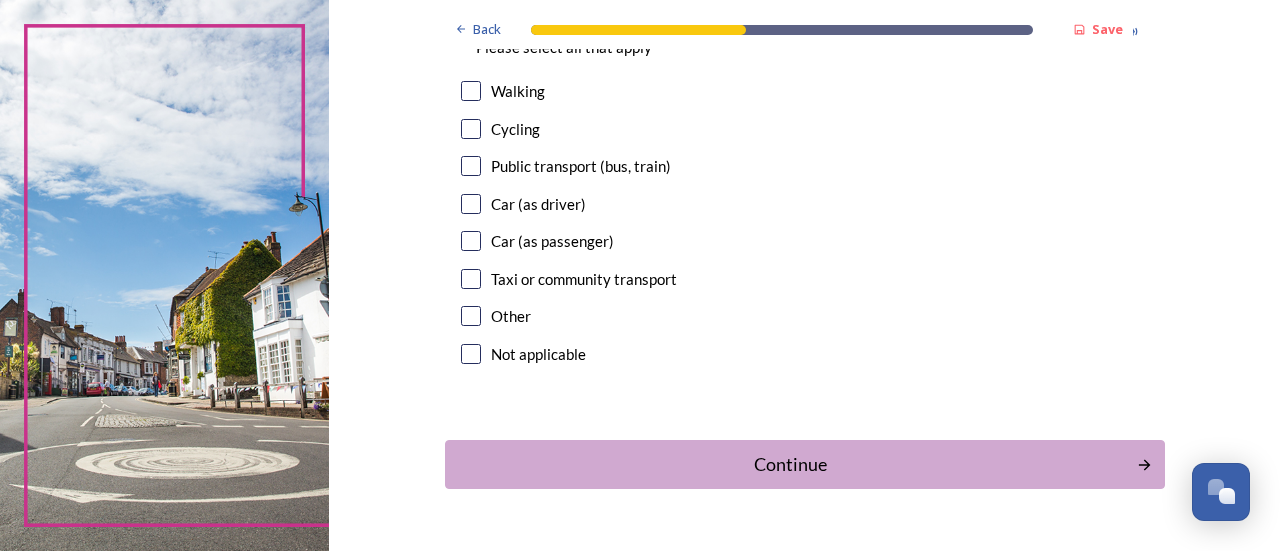 scroll, scrollTop: 1980, scrollLeft: 0, axis: vertical 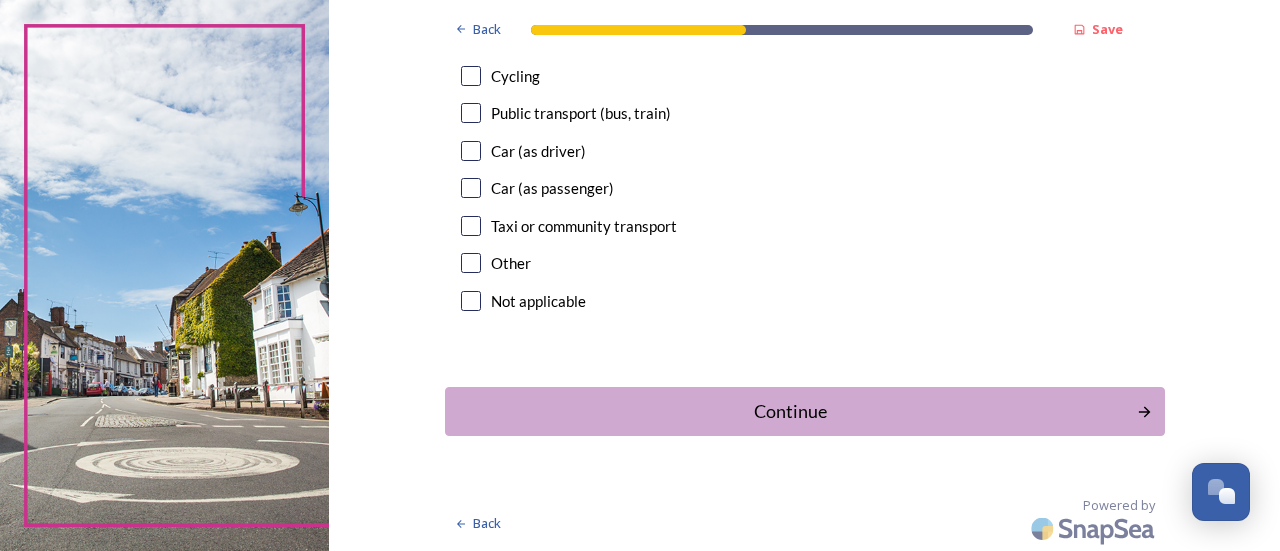 click at bounding box center [471, 151] 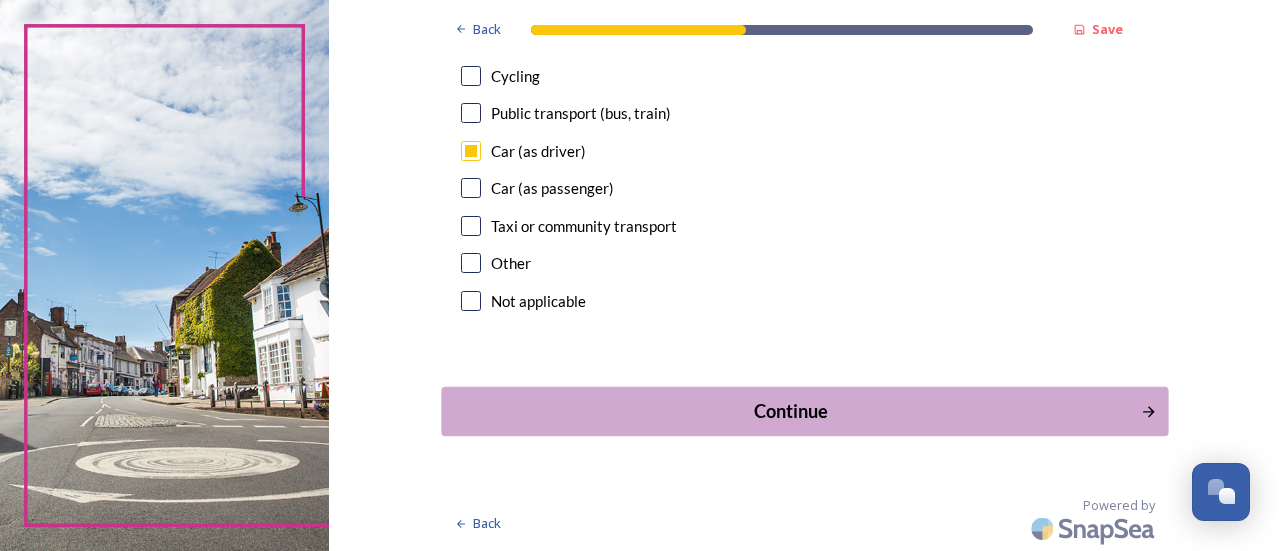 click on "Continue" at bounding box center [790, 411] 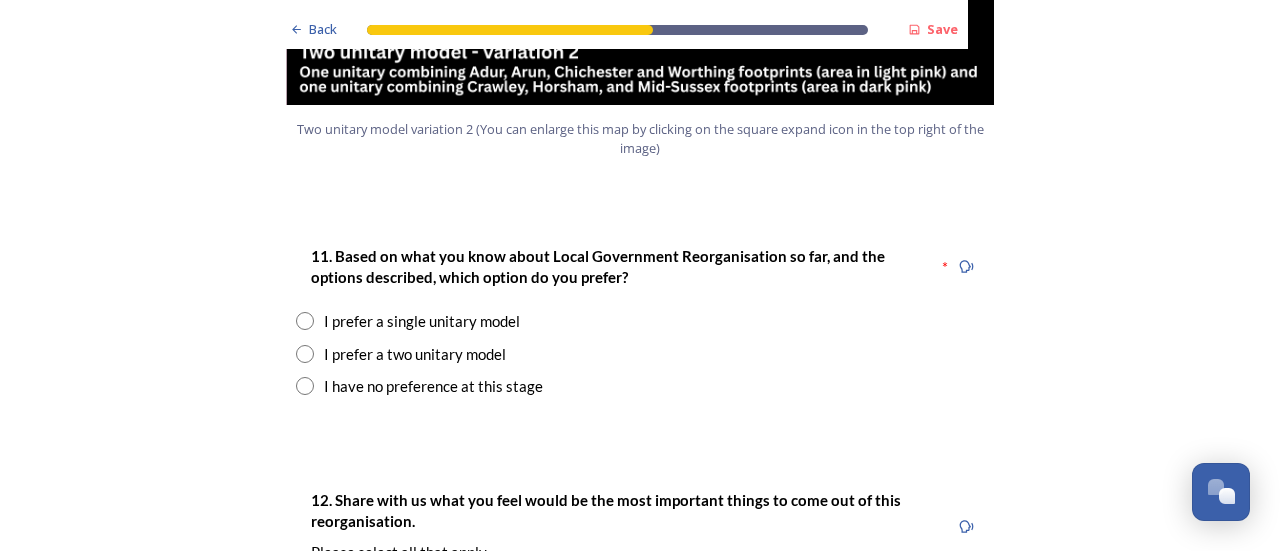 scroll, scrollTop: 2600, scrollLeft: 0, axis: vertical 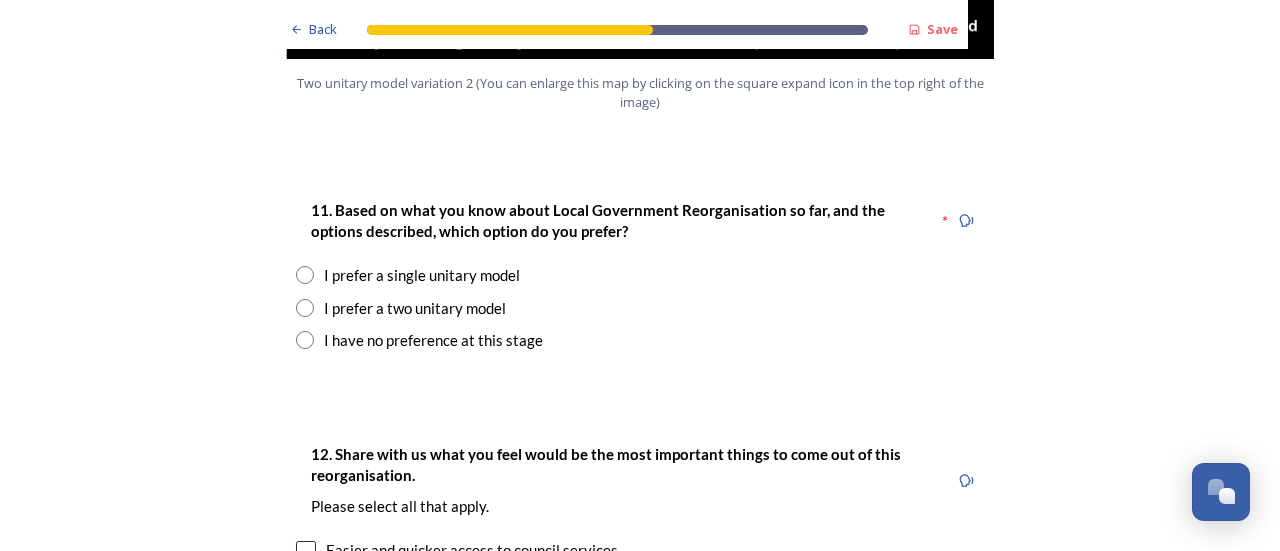 click at bounding box center (305, 340) 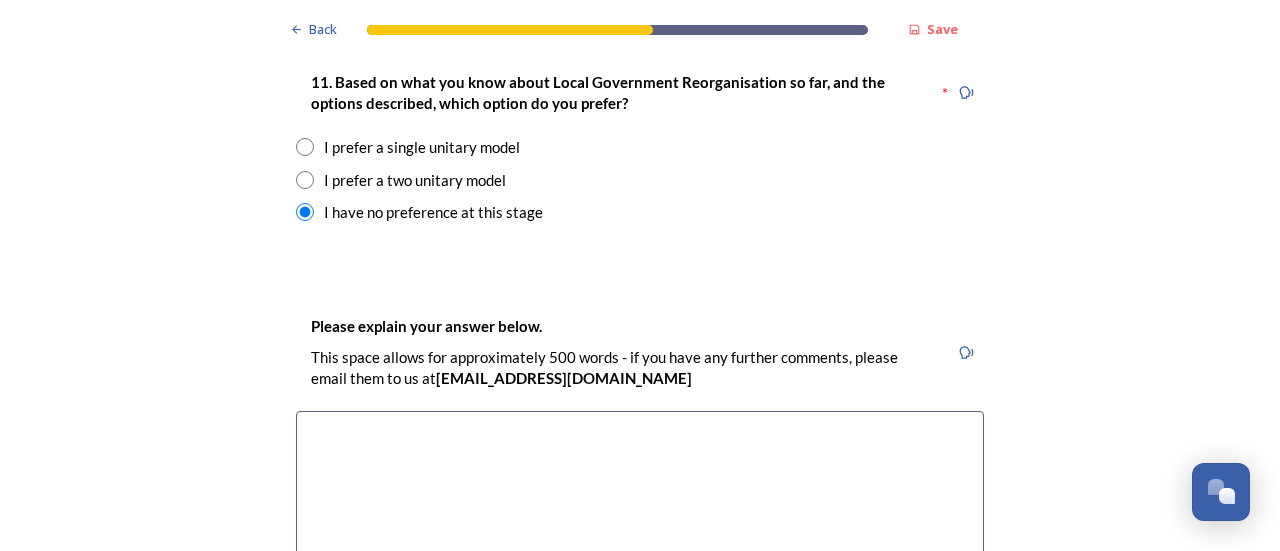 scroll, scrollTop: 2800, scrollLeft: 0, axis: vertical 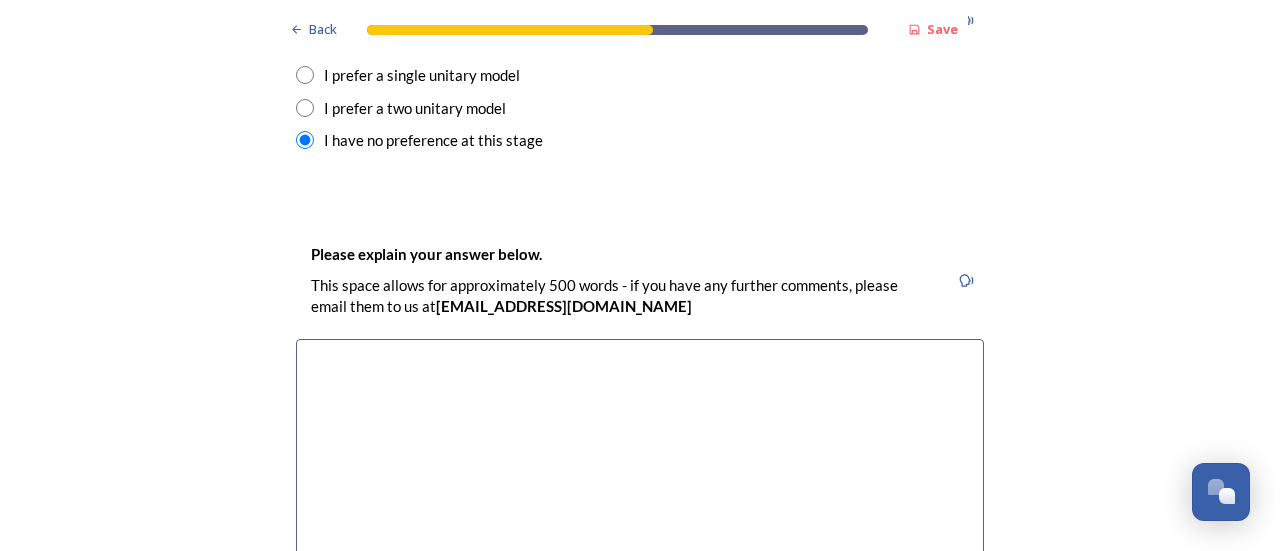 click at bounding box center (640, 451) 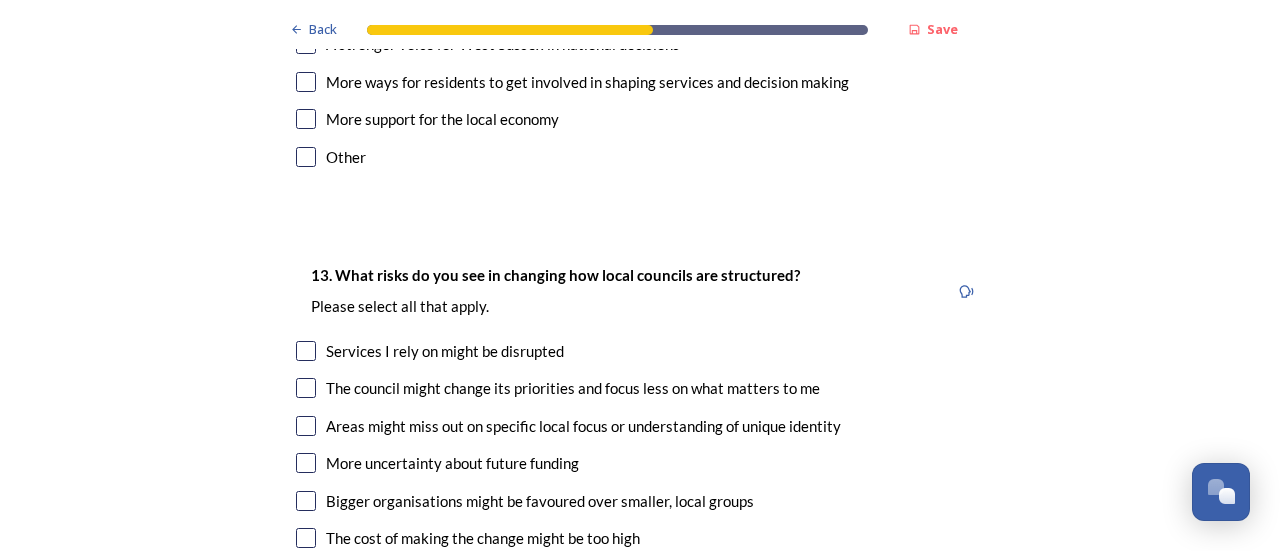 scroll, scrollTop: 3900, scrollLeft: 0, axis: vertical 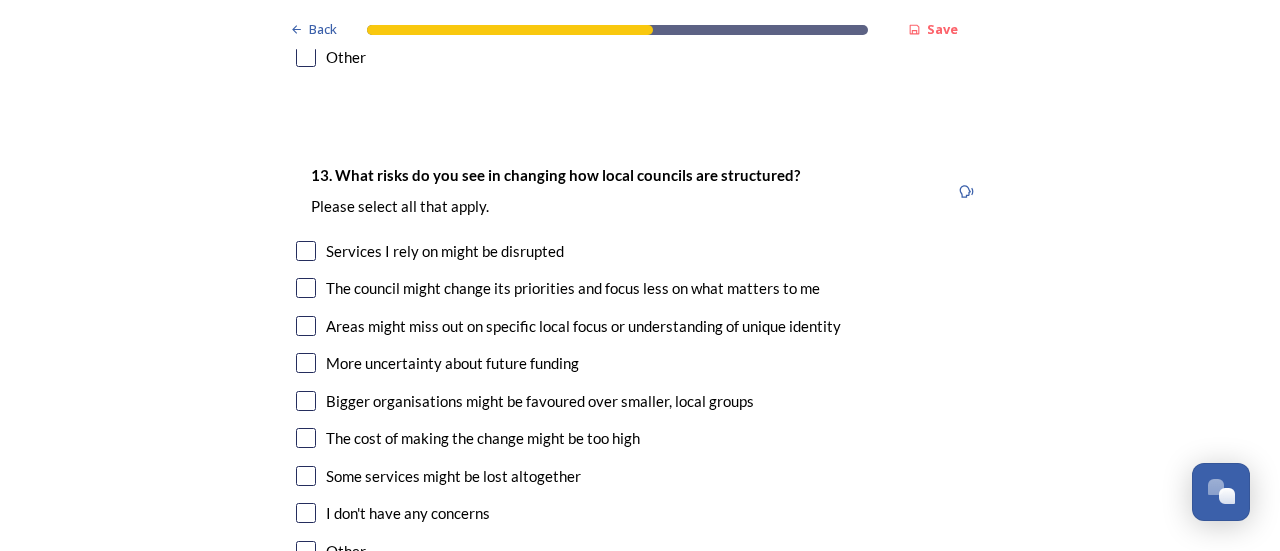 type on "It is all running smoothly at the moment our waste sevices are the best.Nobody as said how much money will be saved.My feeling is it will cost a lot nmore" 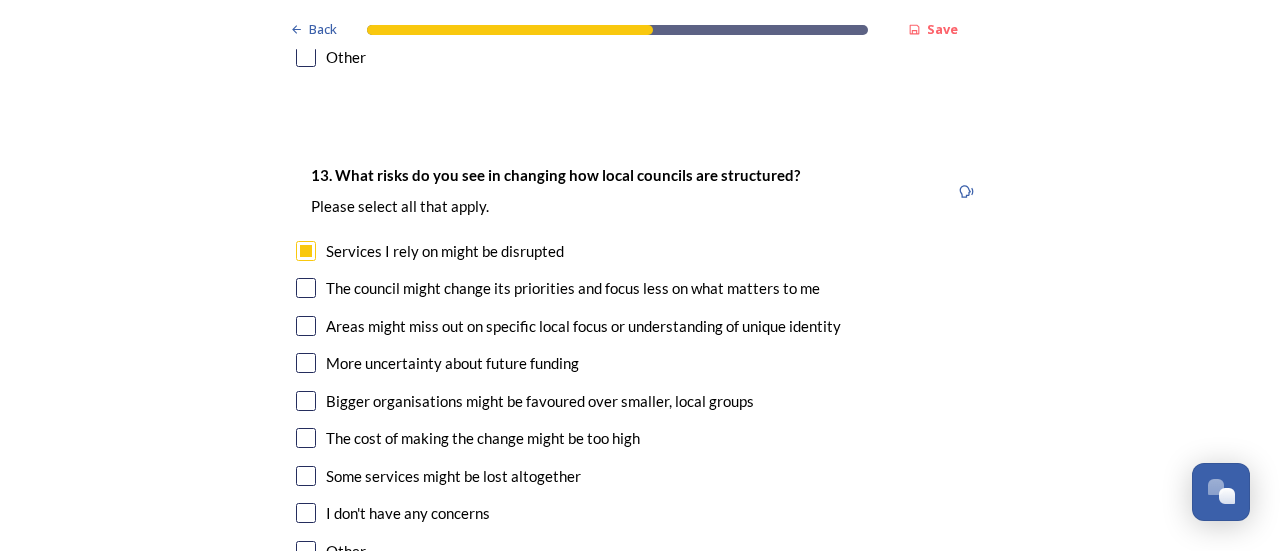 click at bounding box center (306, 251) 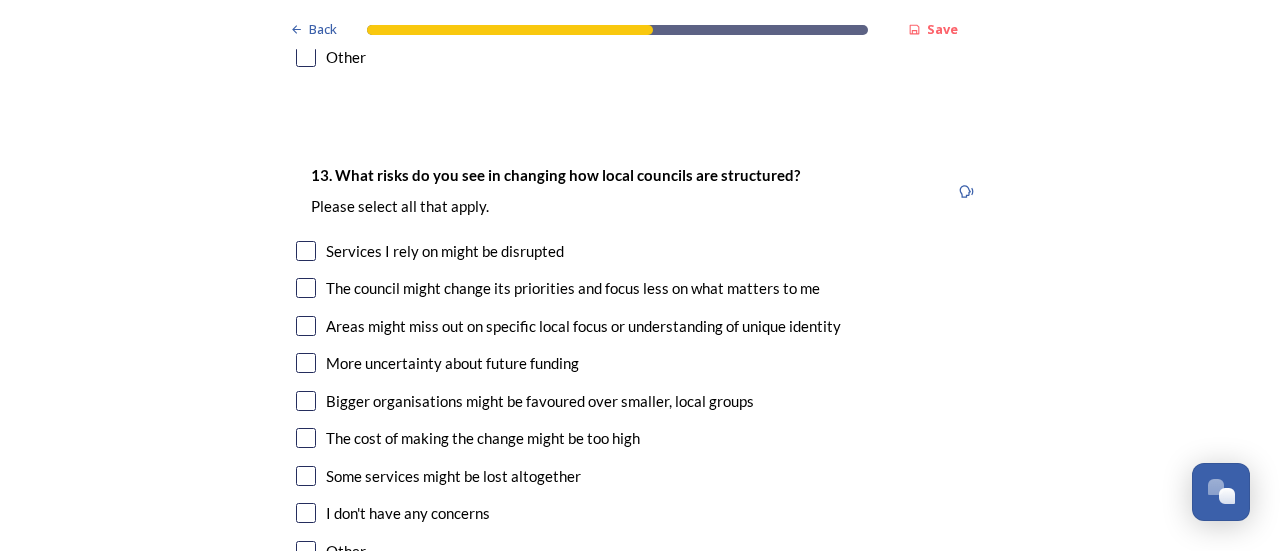 click at bounding box center [306, 288] 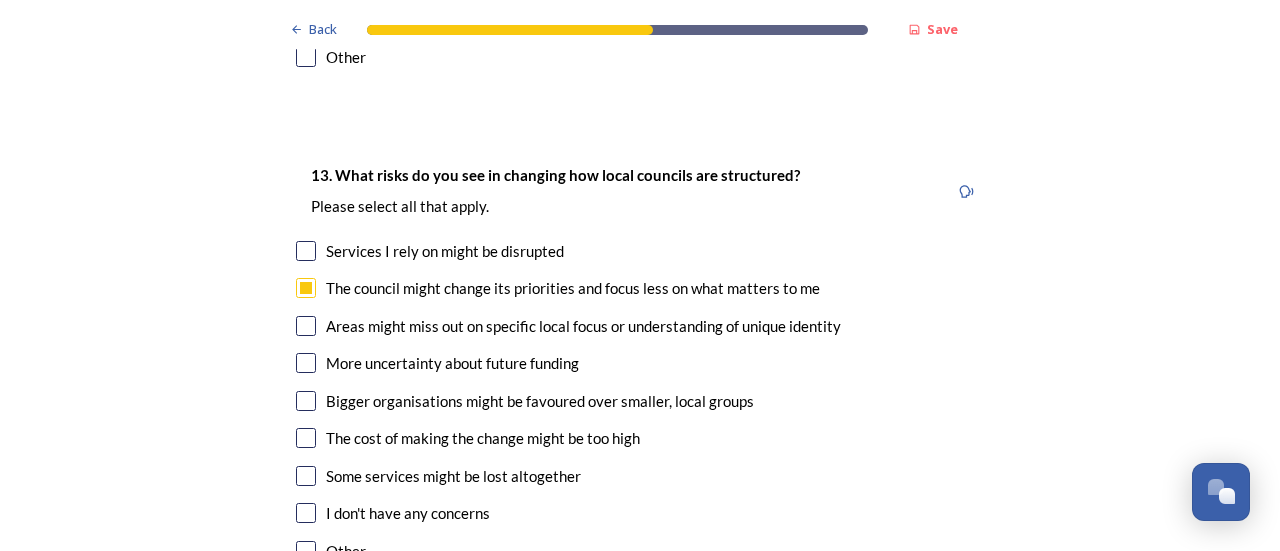 click at bounding box center (306, 401) 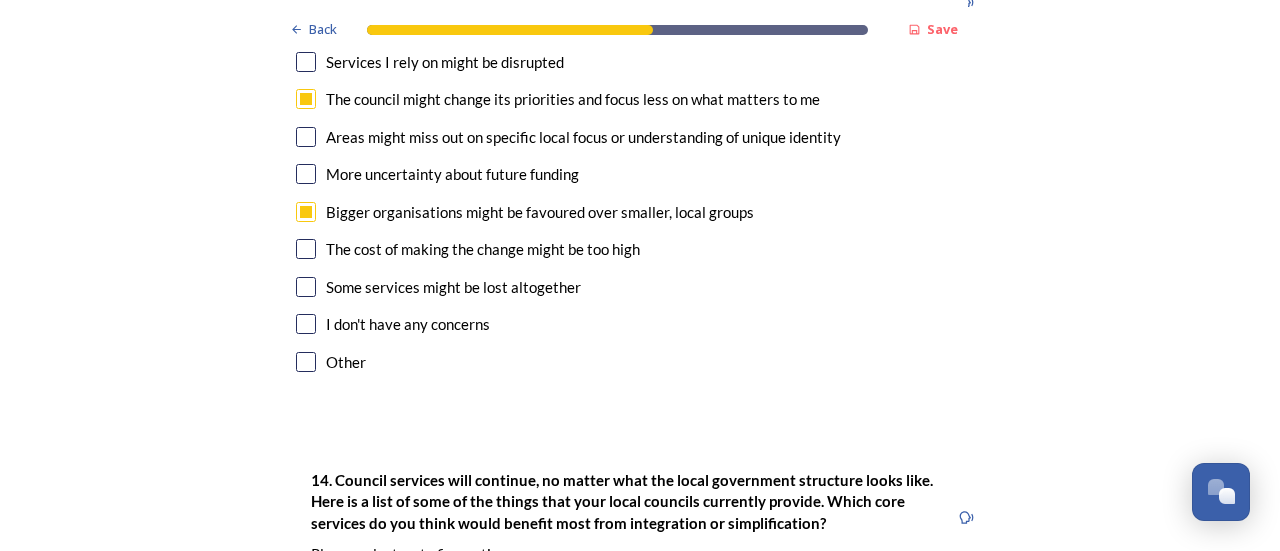 scroll, scrollTop: 4100, scrollLeft: 0, axis: vertical 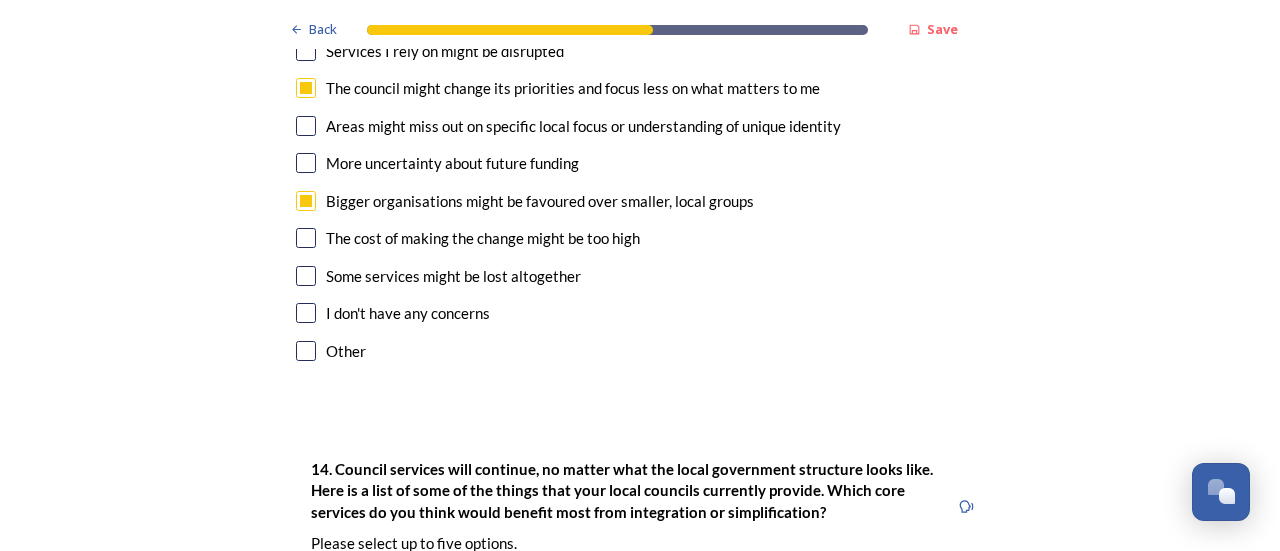 click at bounding box center (306, 276) 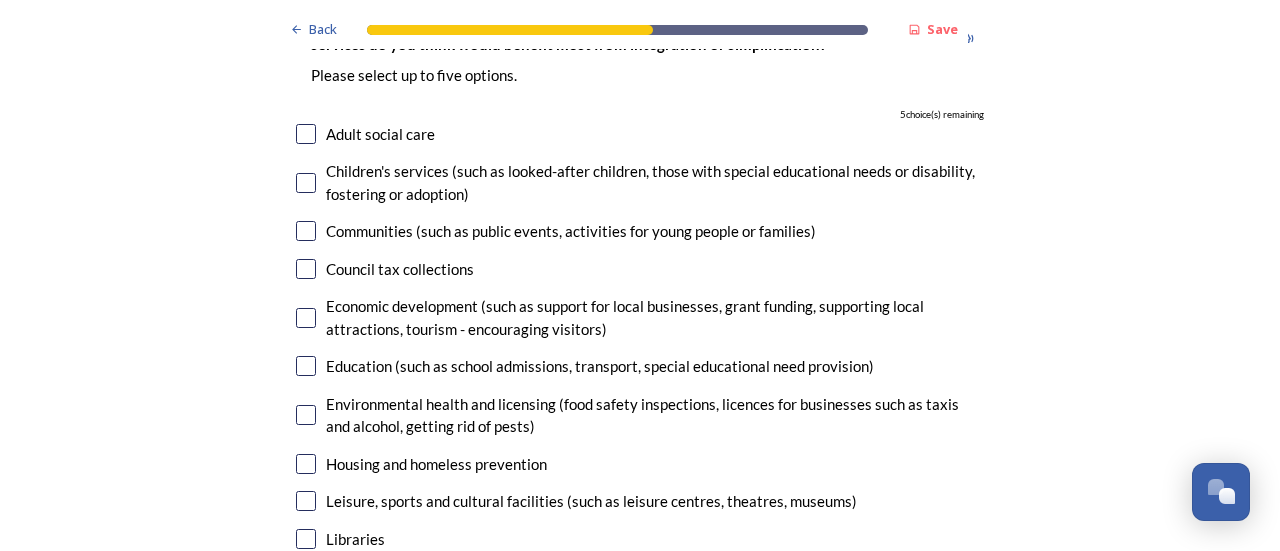 scroll, scrollTop: 4600, scrollLeft: 0, axis: vertical 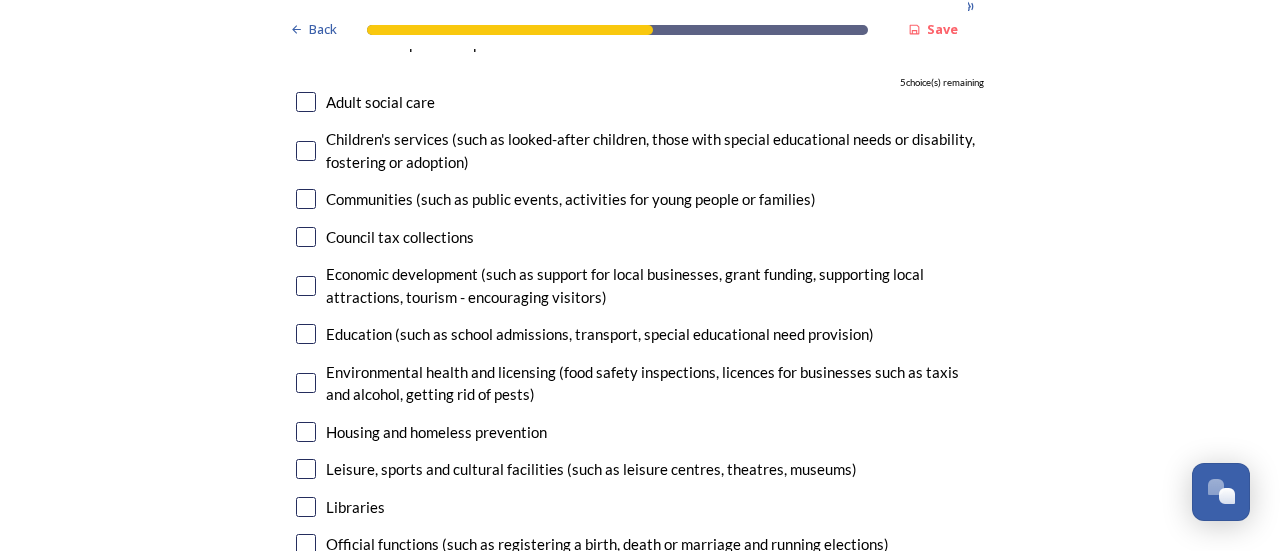 click at bounding box center (306, 334) 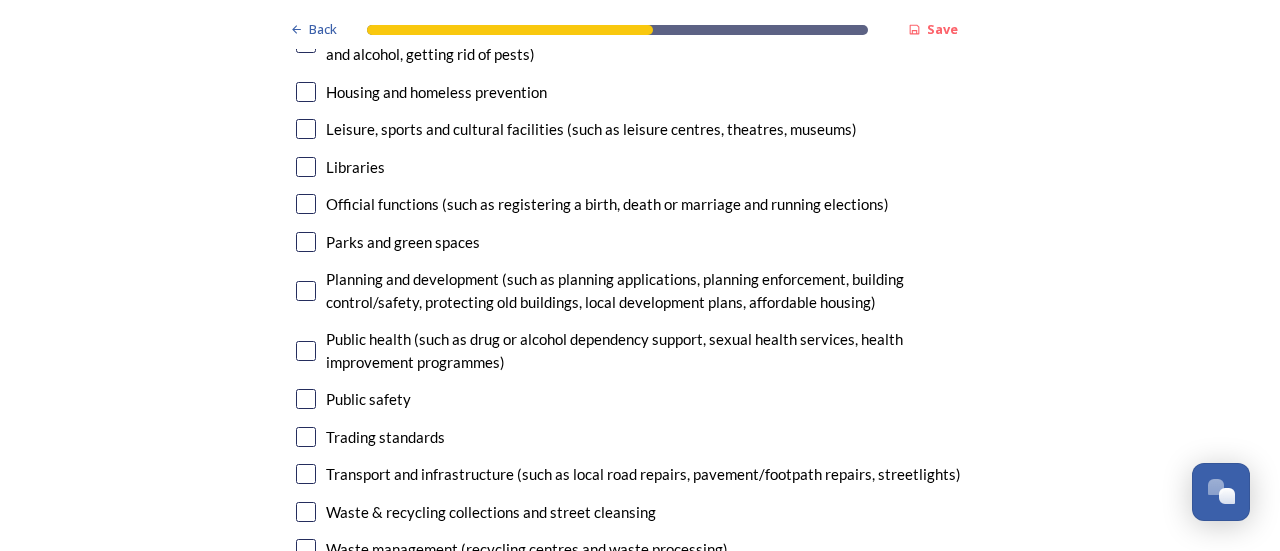 scroll, scrollTop: 5000, scrollLeft: 0, axis: vertical 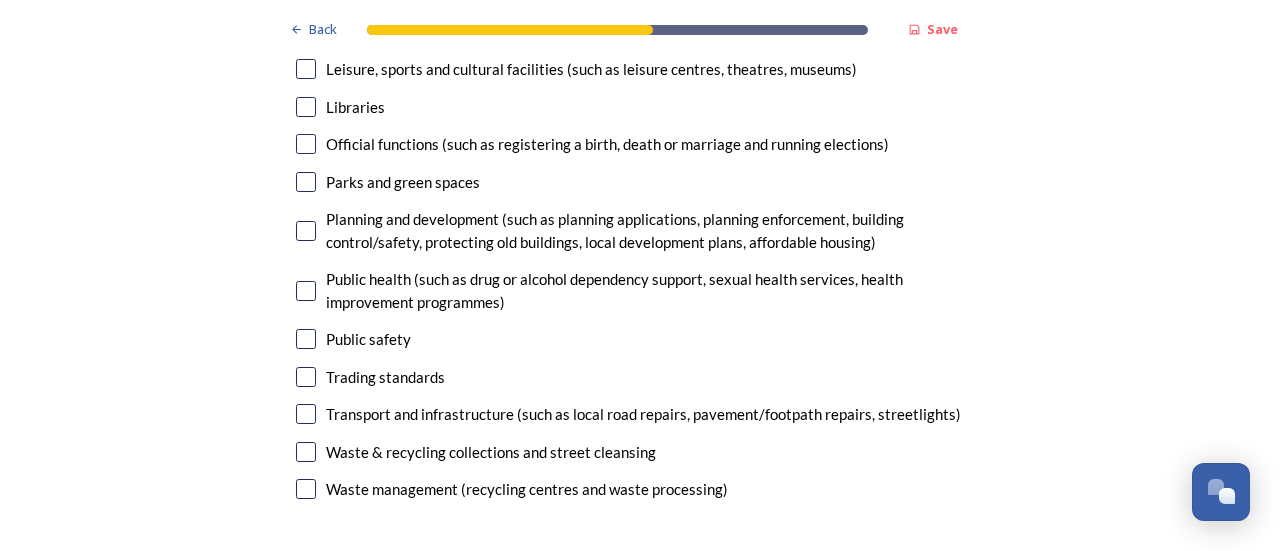 click at bounding box center (306, 231) 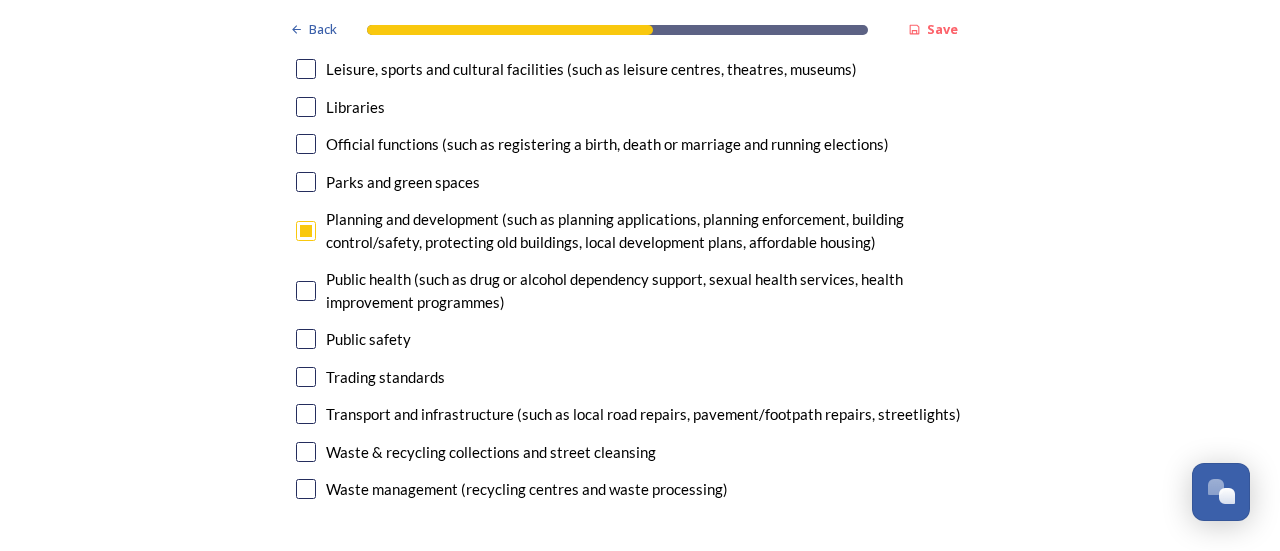 click at bounding box center [306, 452] 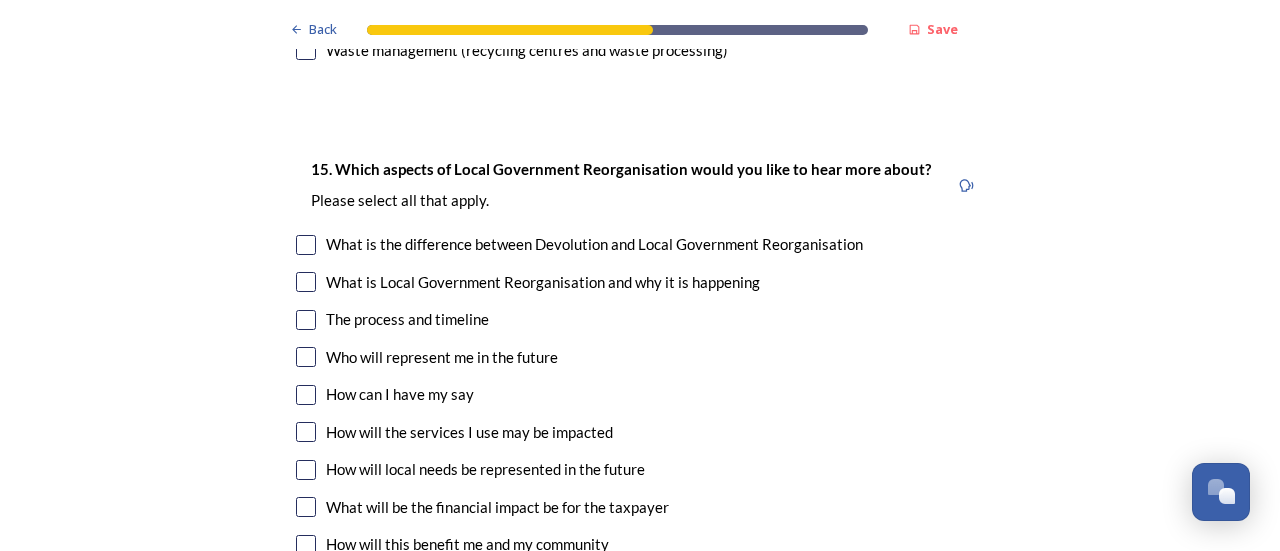 scroll, scrollTop: 5500, scrollLeft: 0, axis: vertical 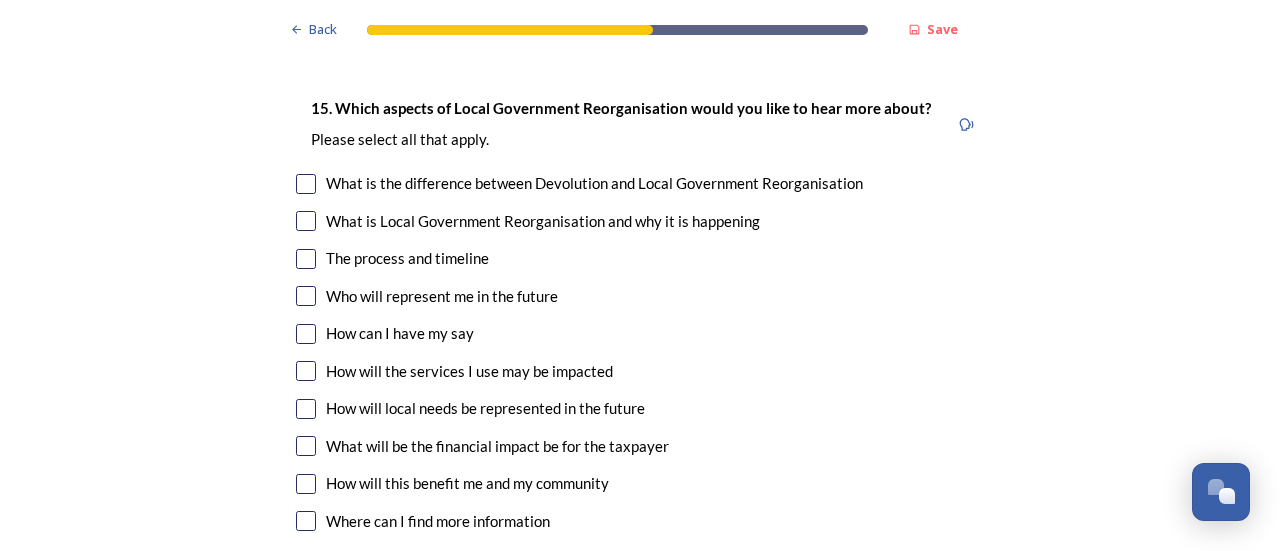 click at bounding box center [306, 296] 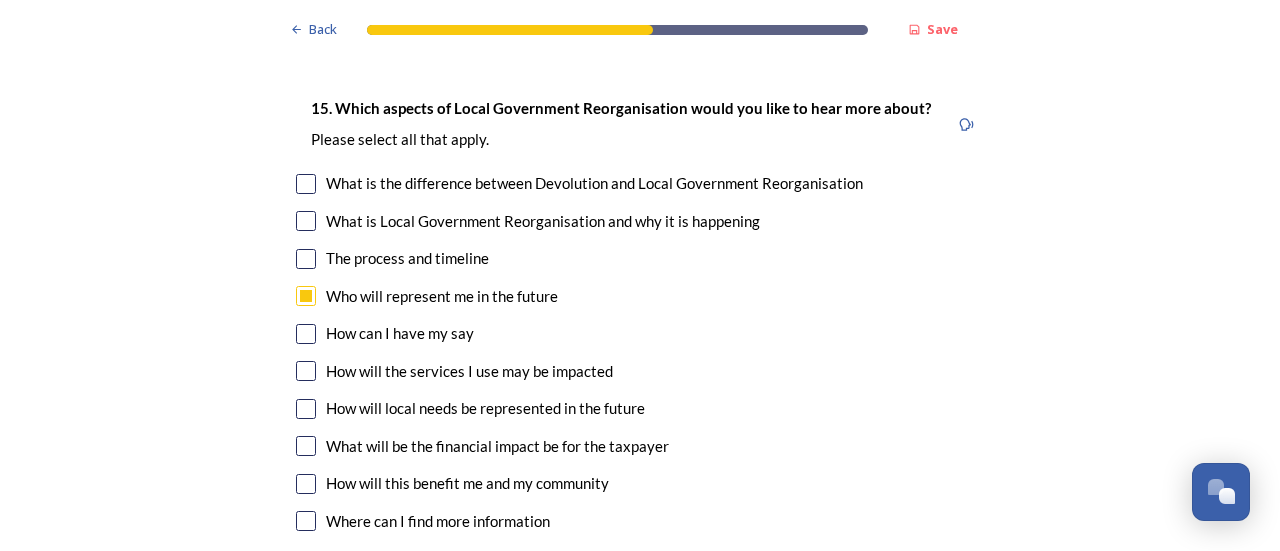click at bounding box center [306, 371] 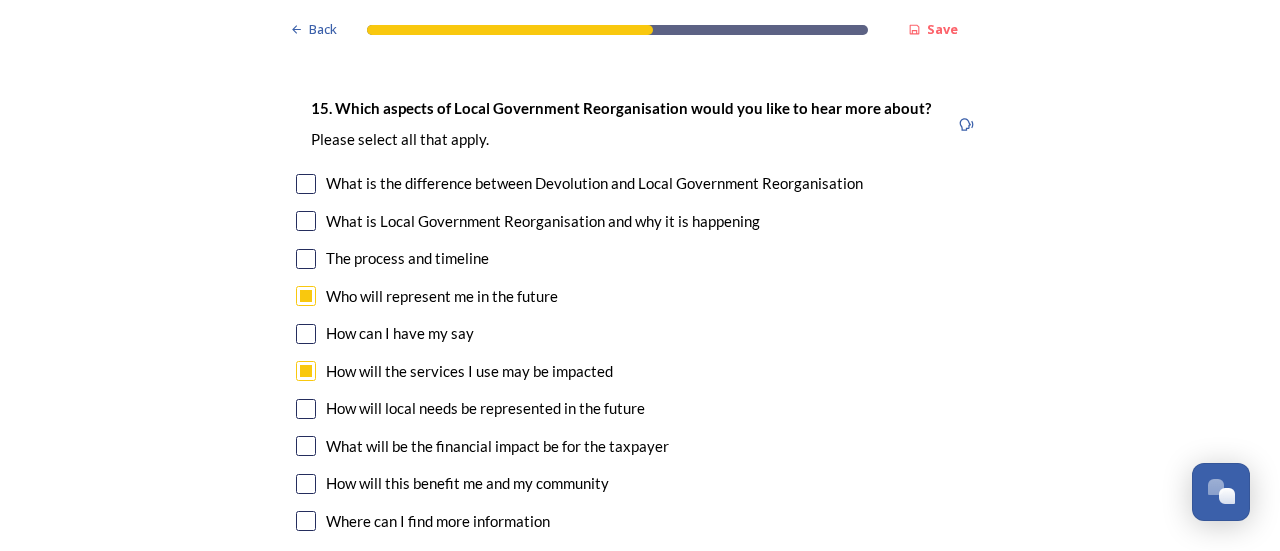 click at bounding box center [306, 446] 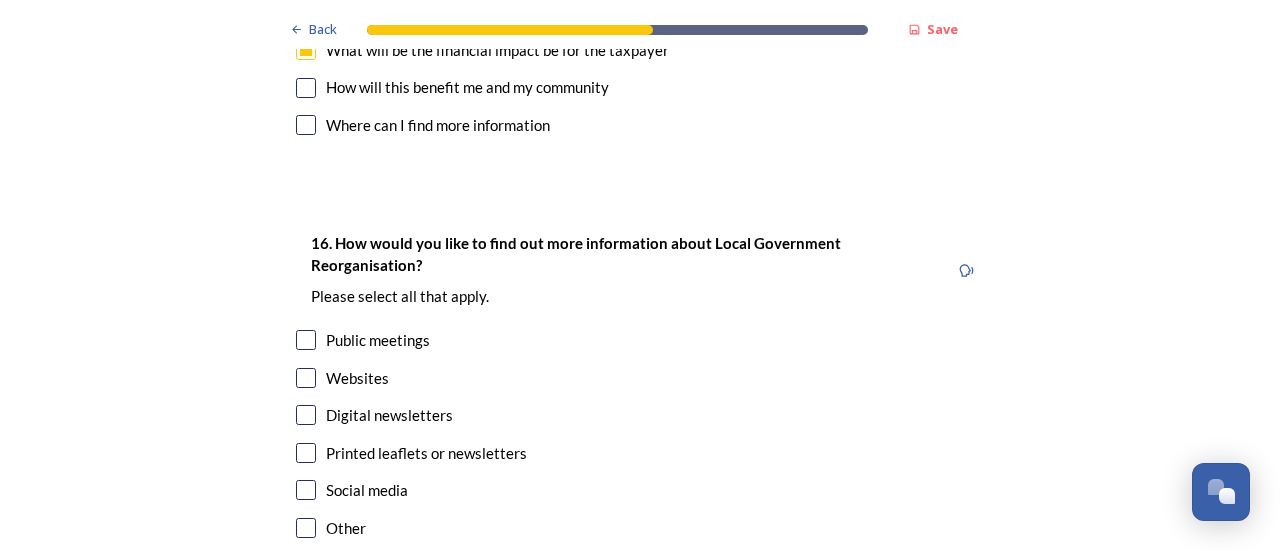 scroll, scrollTop: 5900, scrollLeft: 0, axis: vertical 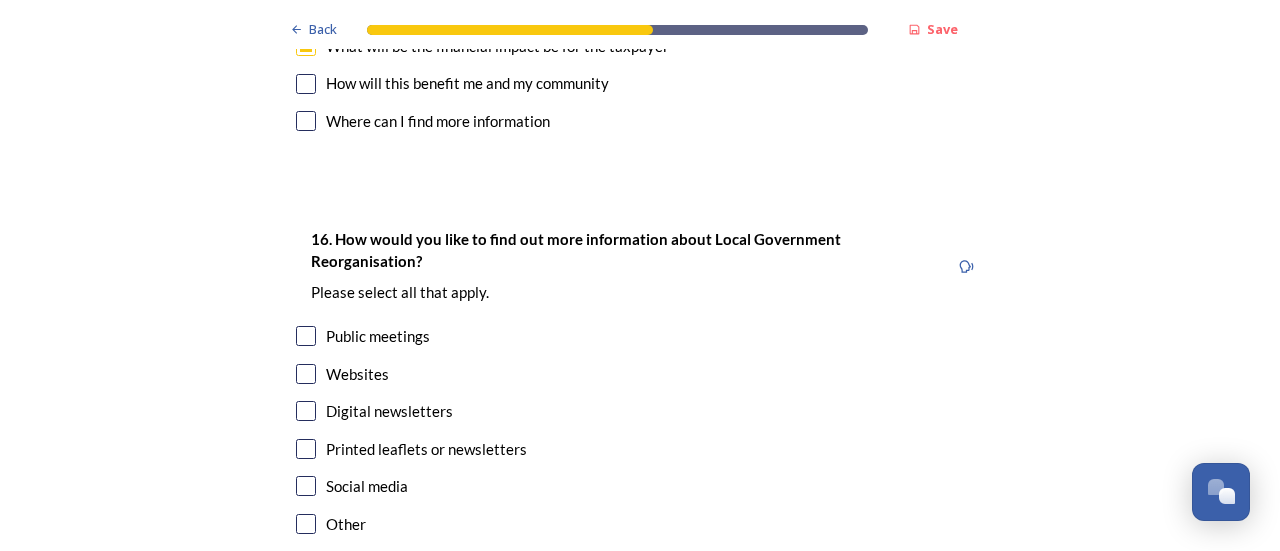 click at bounding box center [306, 449] 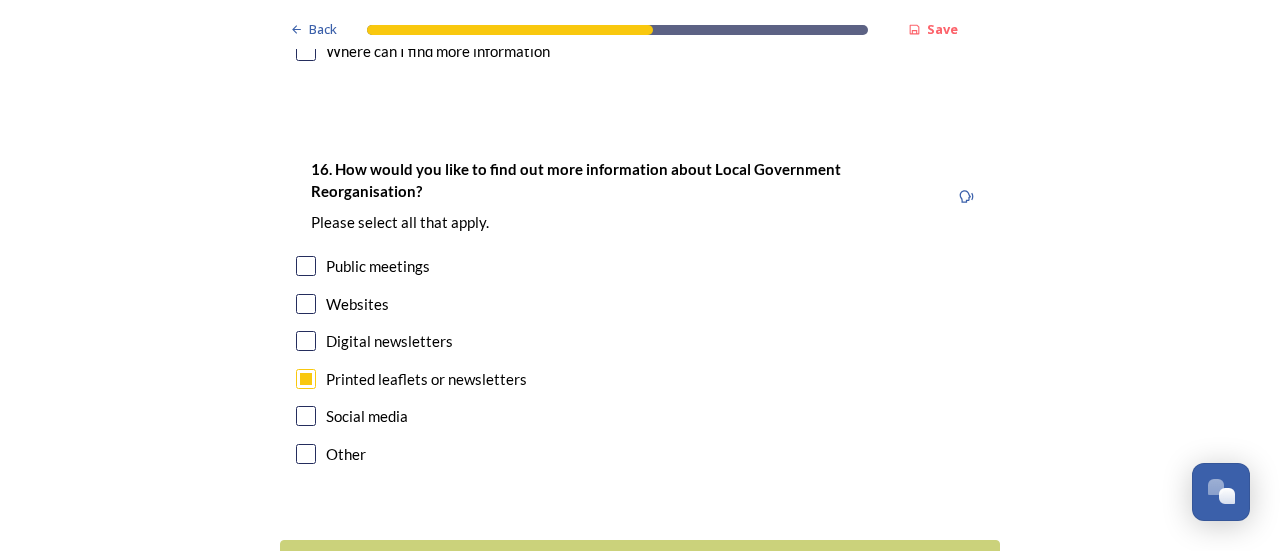 scroll, scrollTop: 6064, scrollLeft: 0, axis: vertical 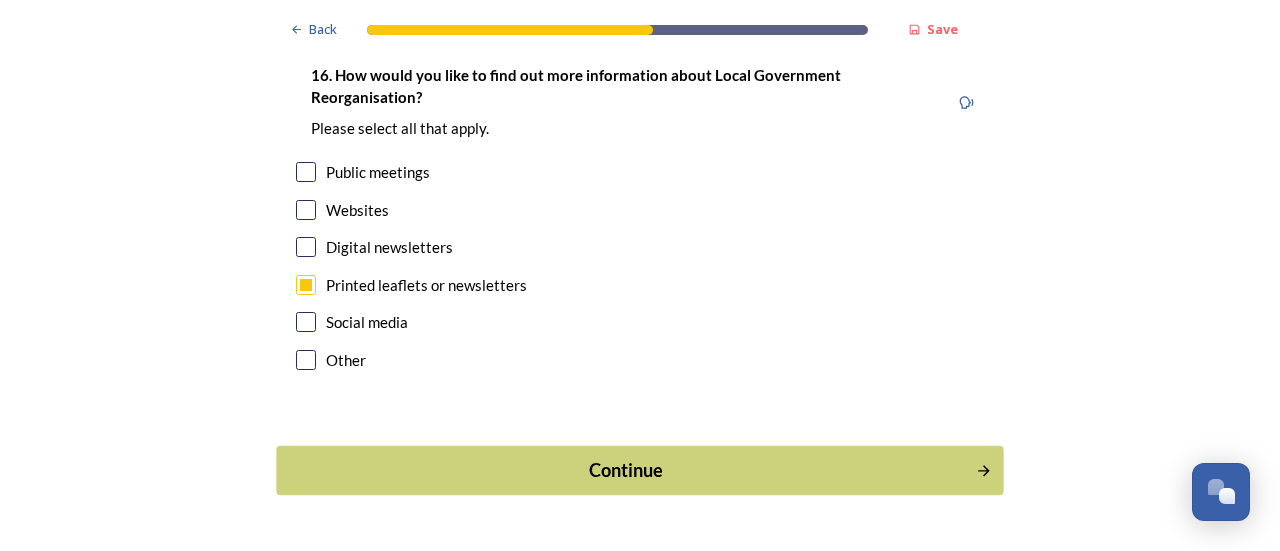 click on "Continue" at bounding box center [626, 470] 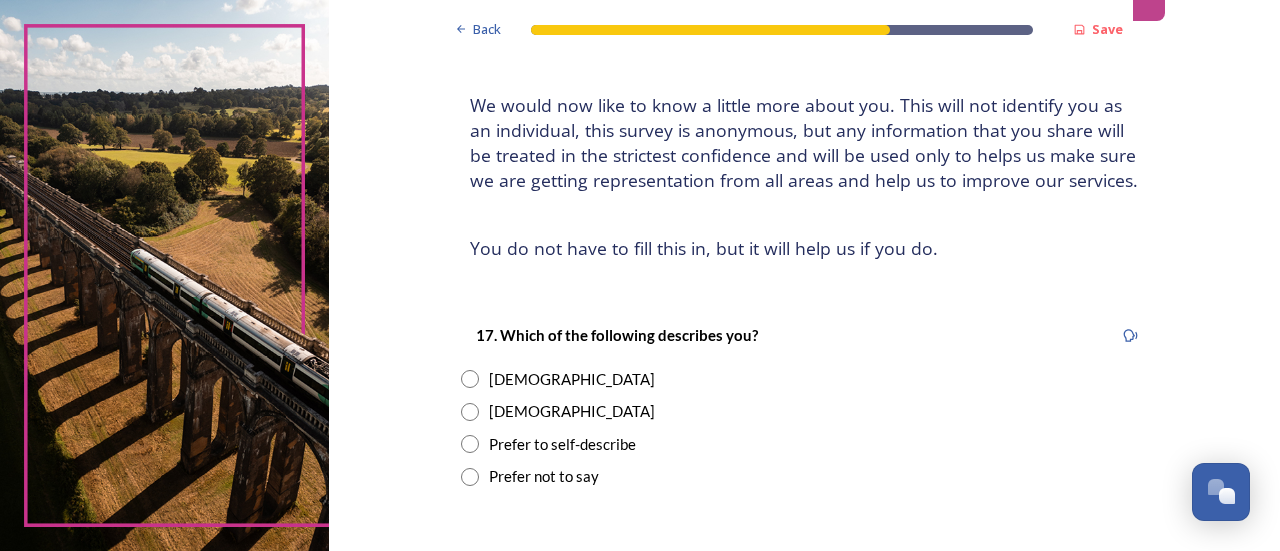 scroll, scrollTop: 300, scrollLeft: 0, axis: vertical 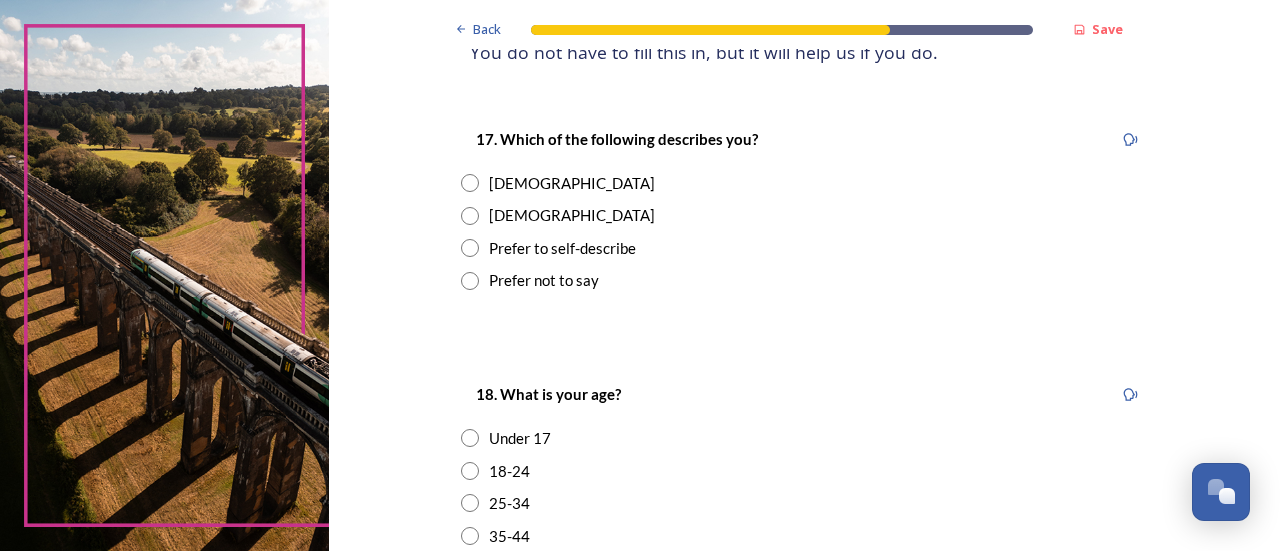 click at bounding box center (470, 216) 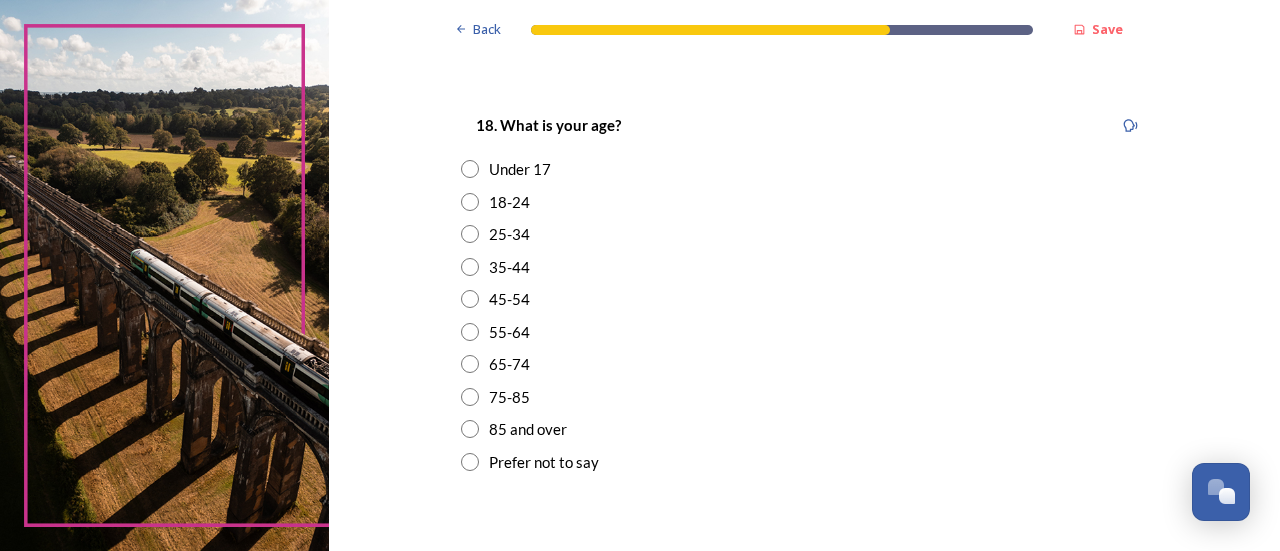 scroll, scrollTop: 600, scrollLeft: 0, axis: vertical 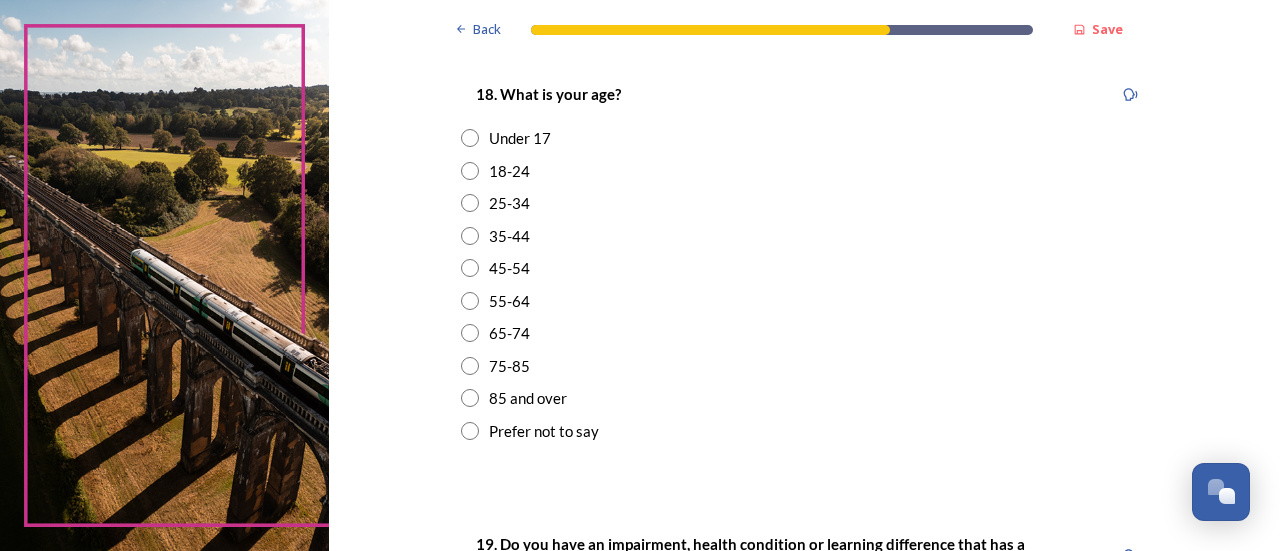 click at bounding box center [470, 398] 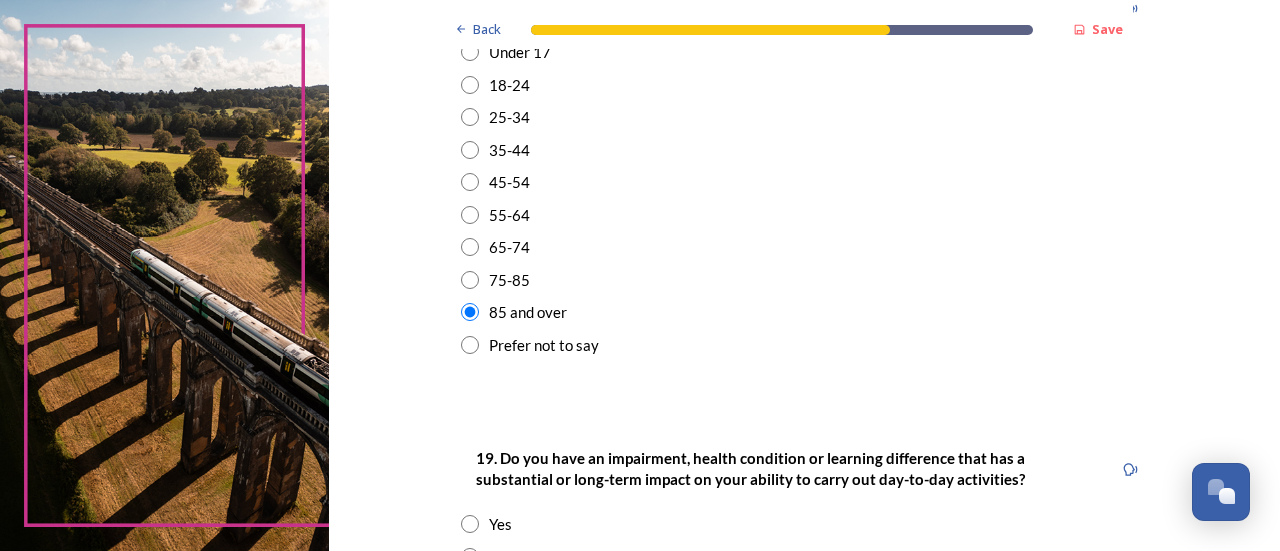 scroll, scrollTop: 900, scrollLeft: 0, axis: vertical 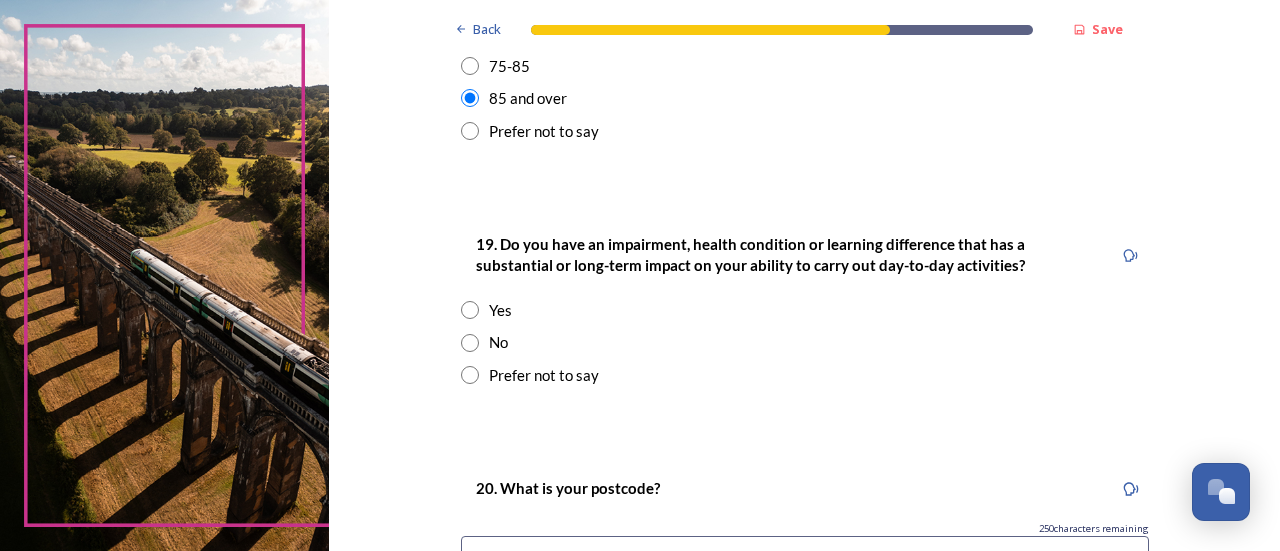 click at bounding box center (470, 343) 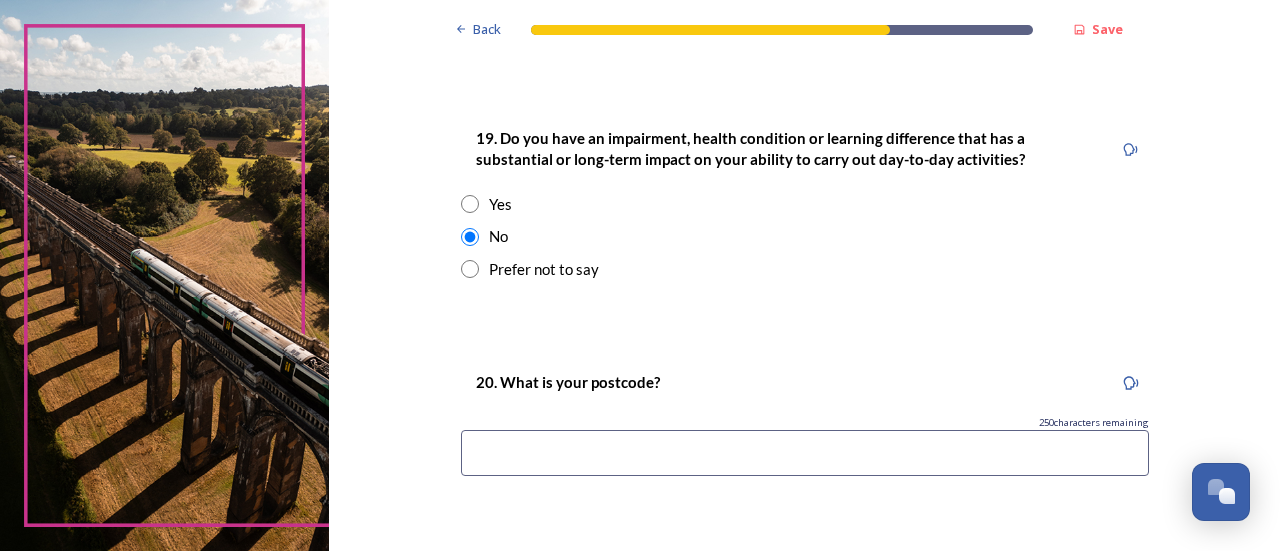 scroll, scrollTop: 1177, scrollLeft: 0, axis: vertical 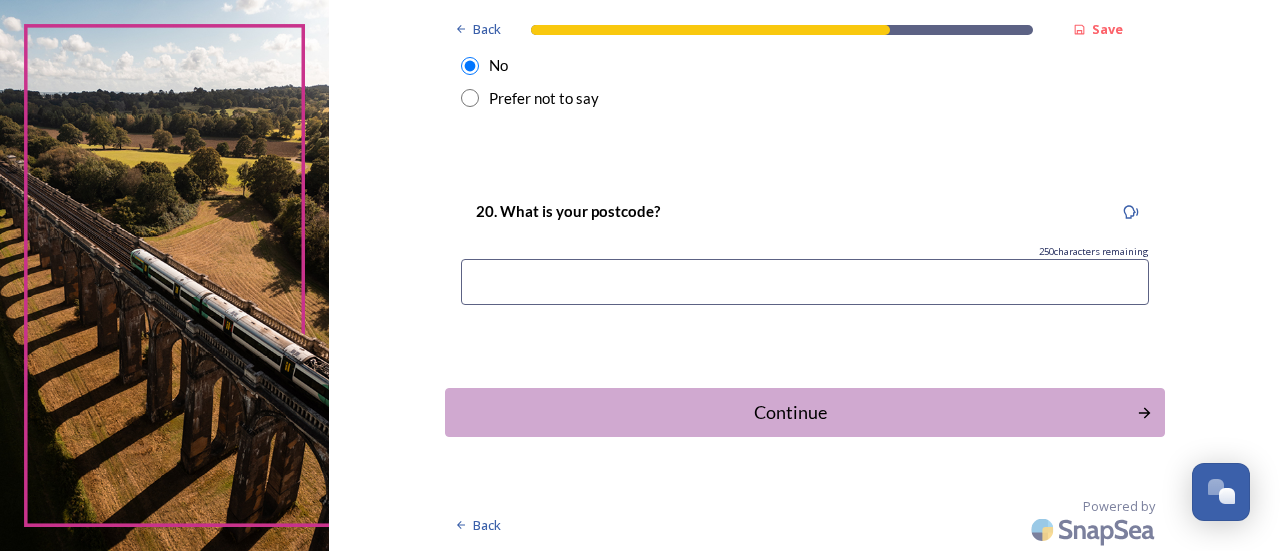 click at bounding box center [805, 282] 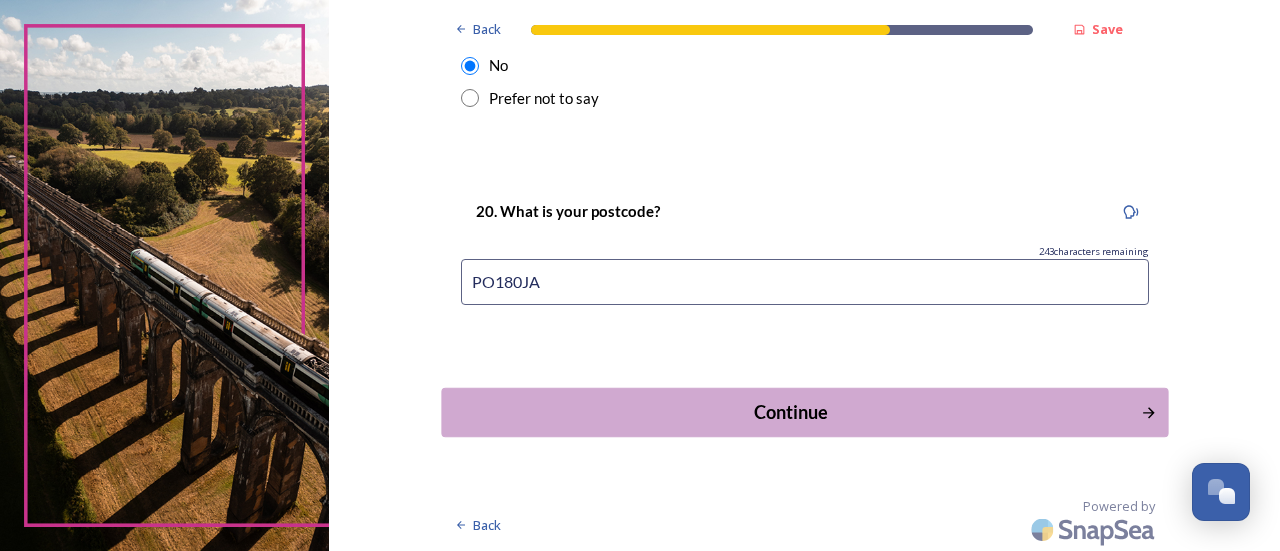 type on "PO180JA" 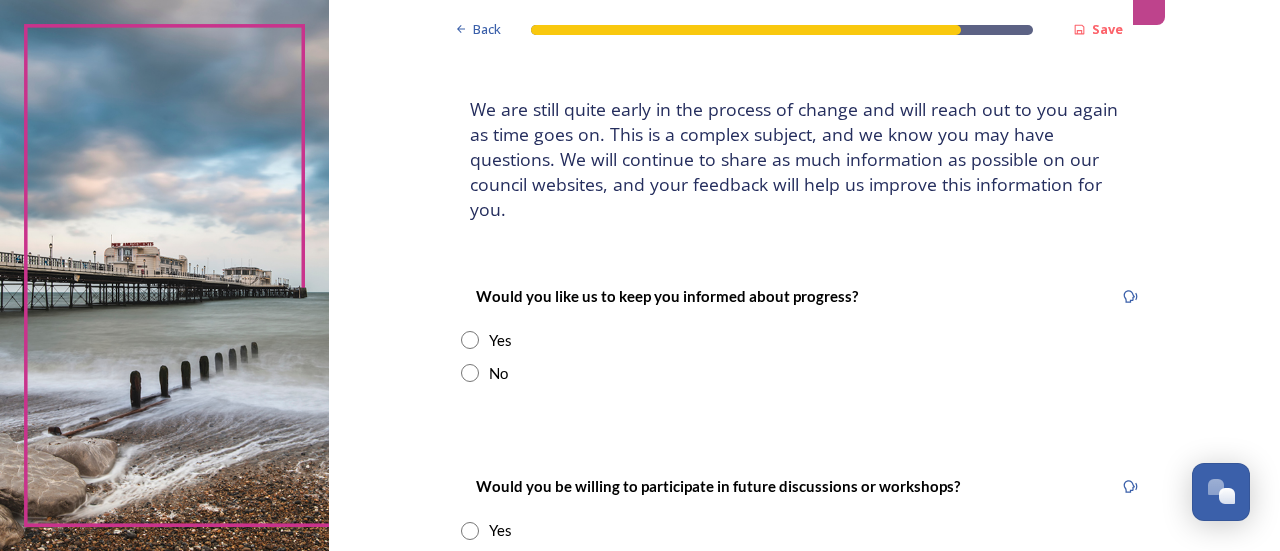 scroll, scrollTop: 200, scrollLeft: 0, axis: vertical 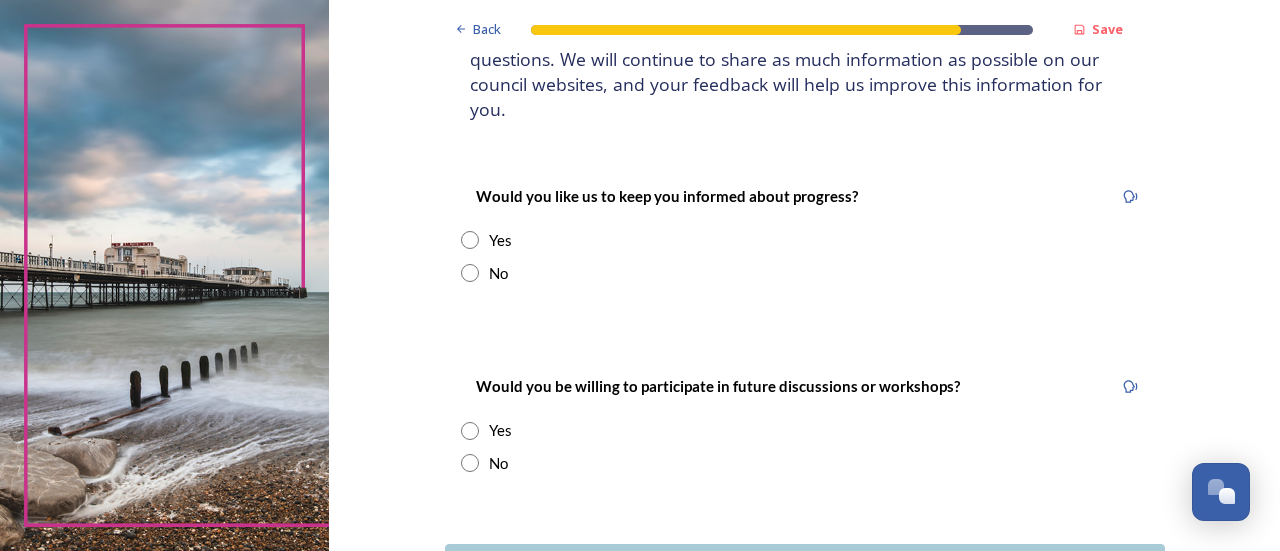 click at bounding box center (470, 240) 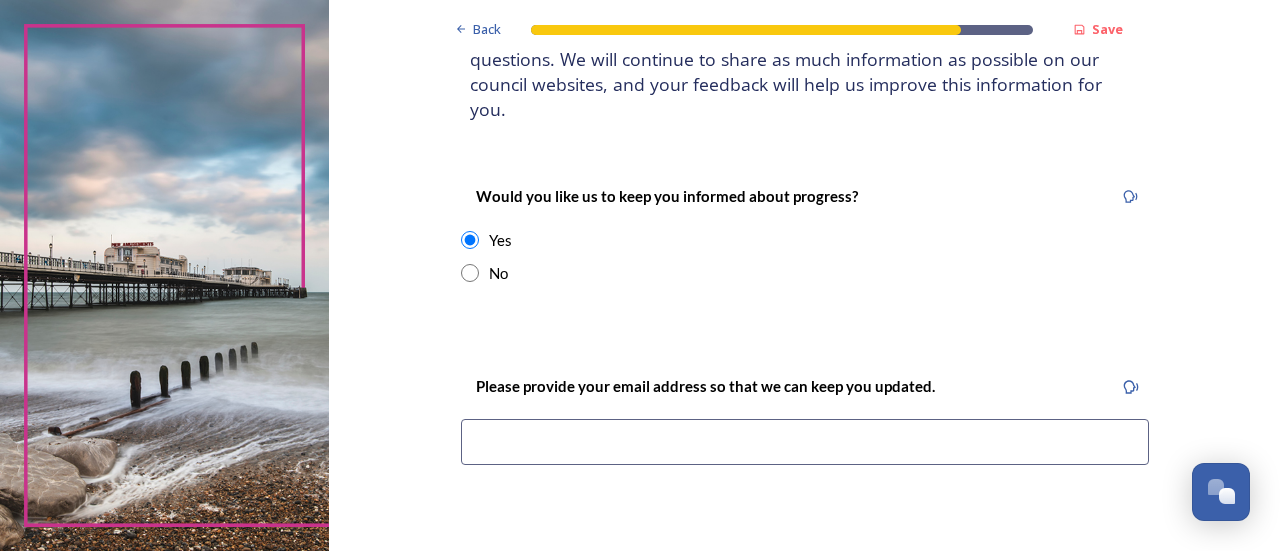 click at bounding box center [470, 273] 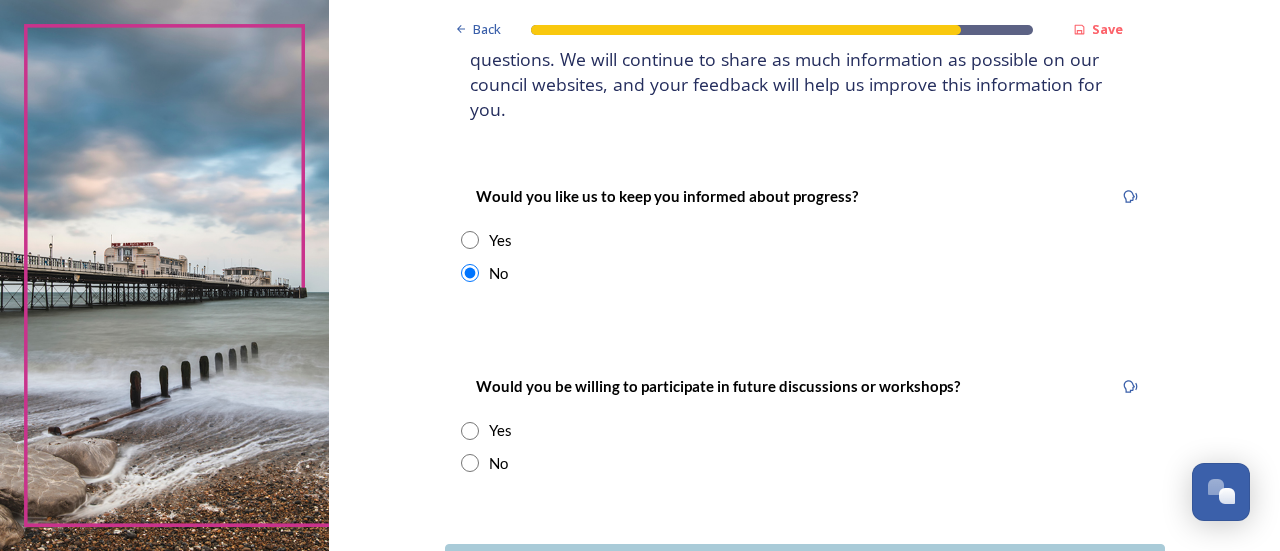 click at bounding box center [470, 463] 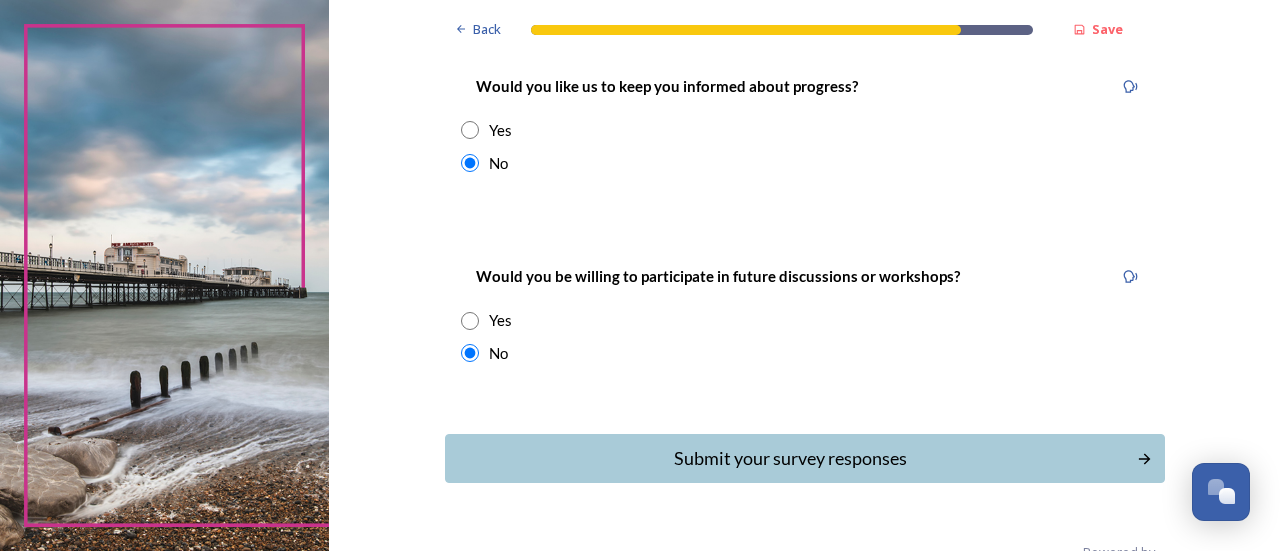 scroll, scrollTop: 332, scrollLeft: 0, axis: vertical 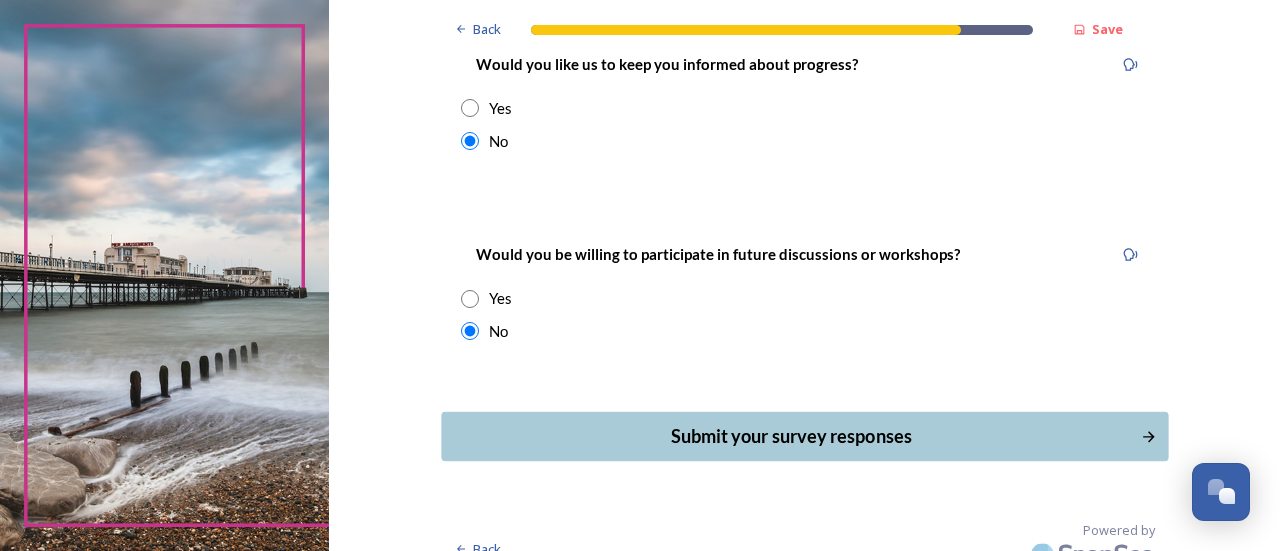click on "Submit your survey responses" at bounding box center (804, 436) 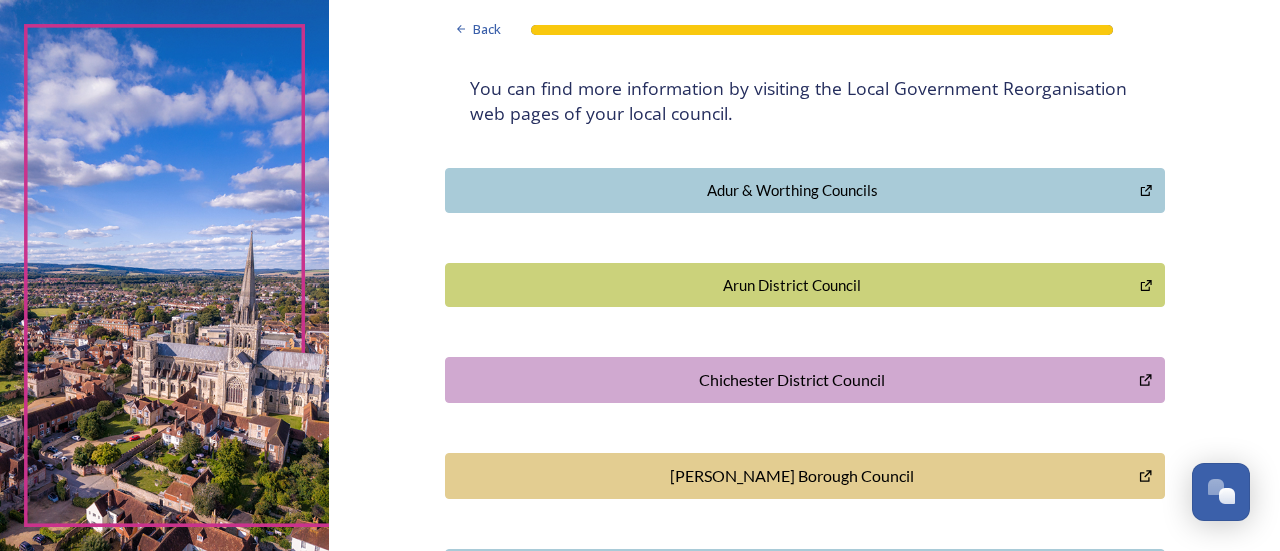 scroll, scrollTop: 332, scrollLeft: 0, axis: vertical 